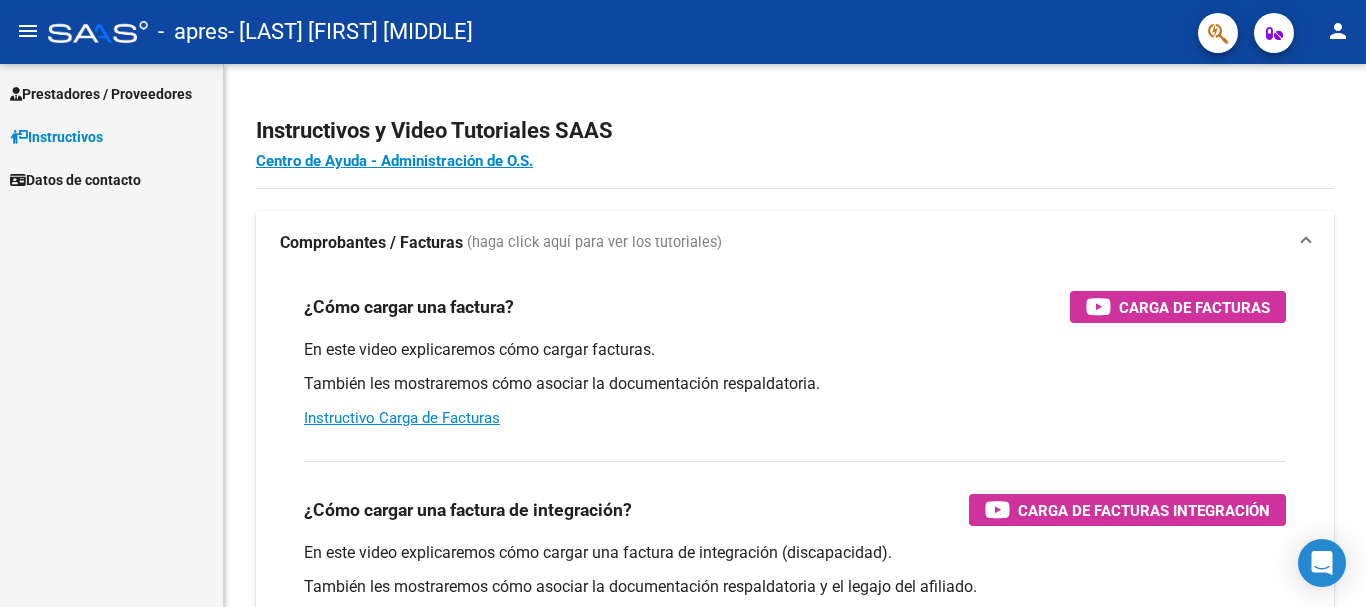 scroll, scrollTop: 0, scrollLeft: 0, axis: both 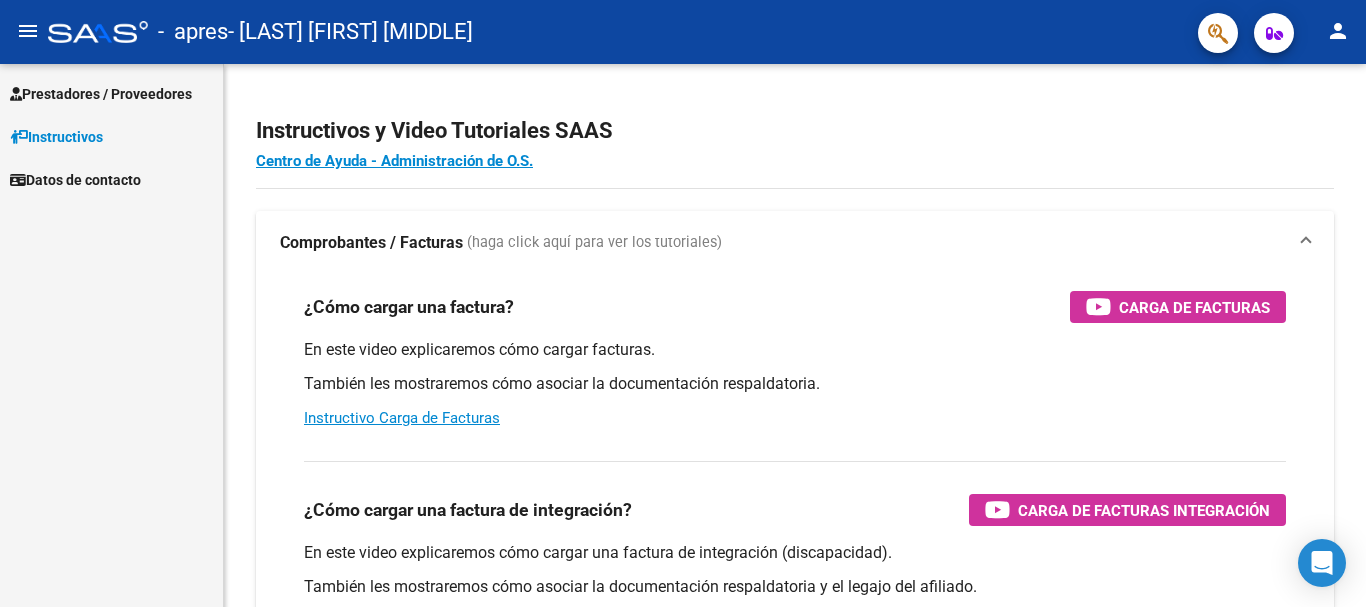 click on "Prestadores / Proveedores" at bounding box center (101, 94) 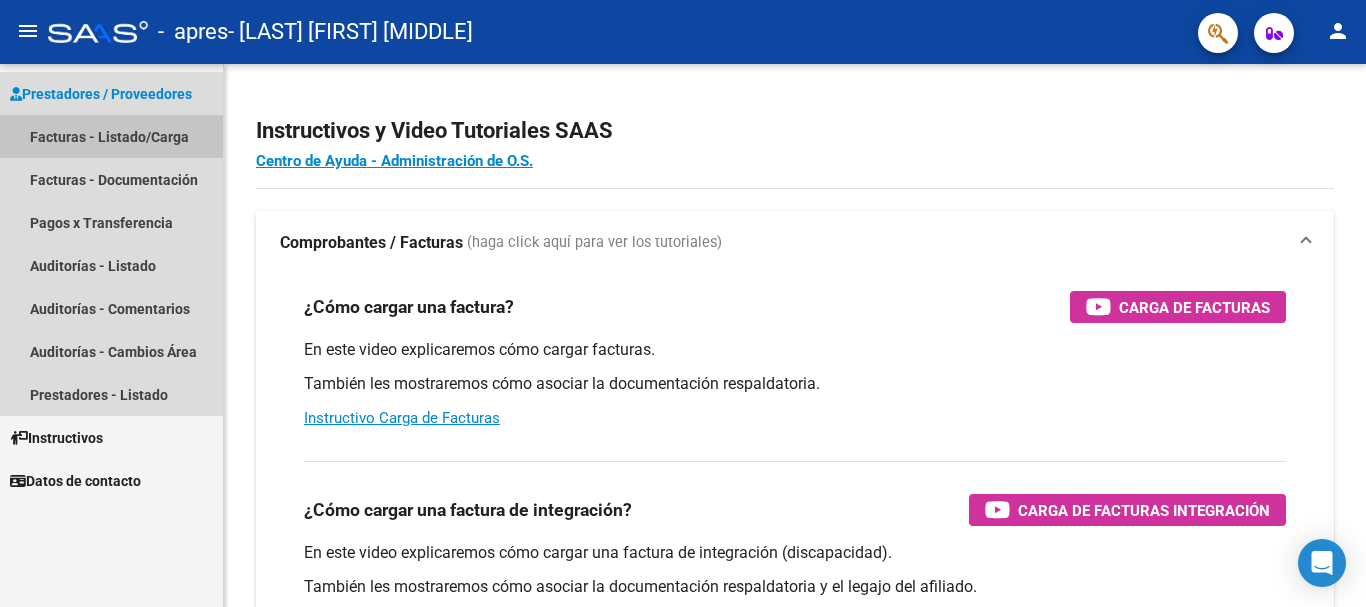 click on "Facturas - Listado/Carga" at bounding box center [111, 136] 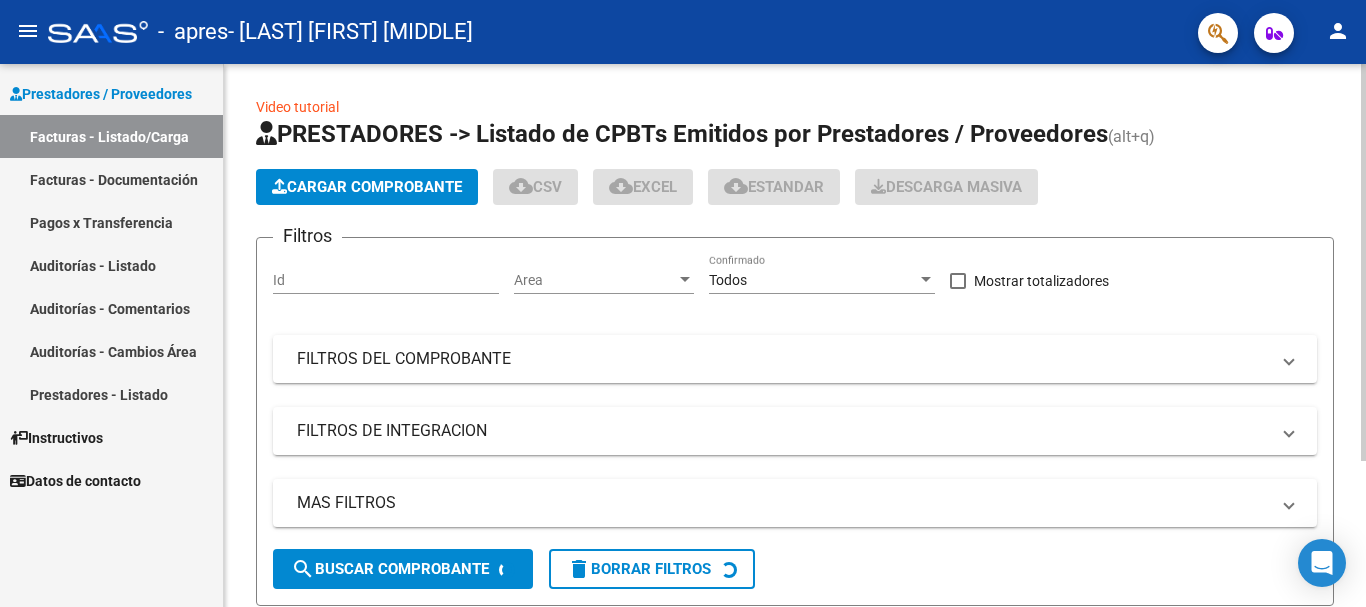 click 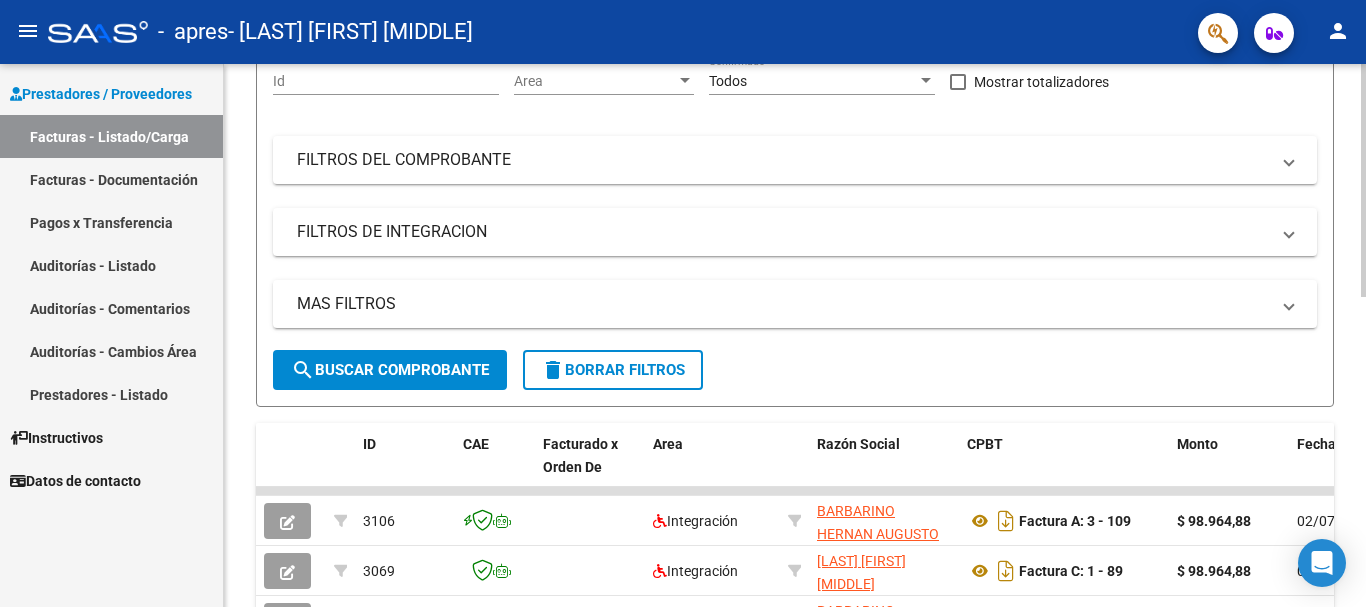 scroll, scrollTop: 725, scrollLeft: 0, axis: vertical 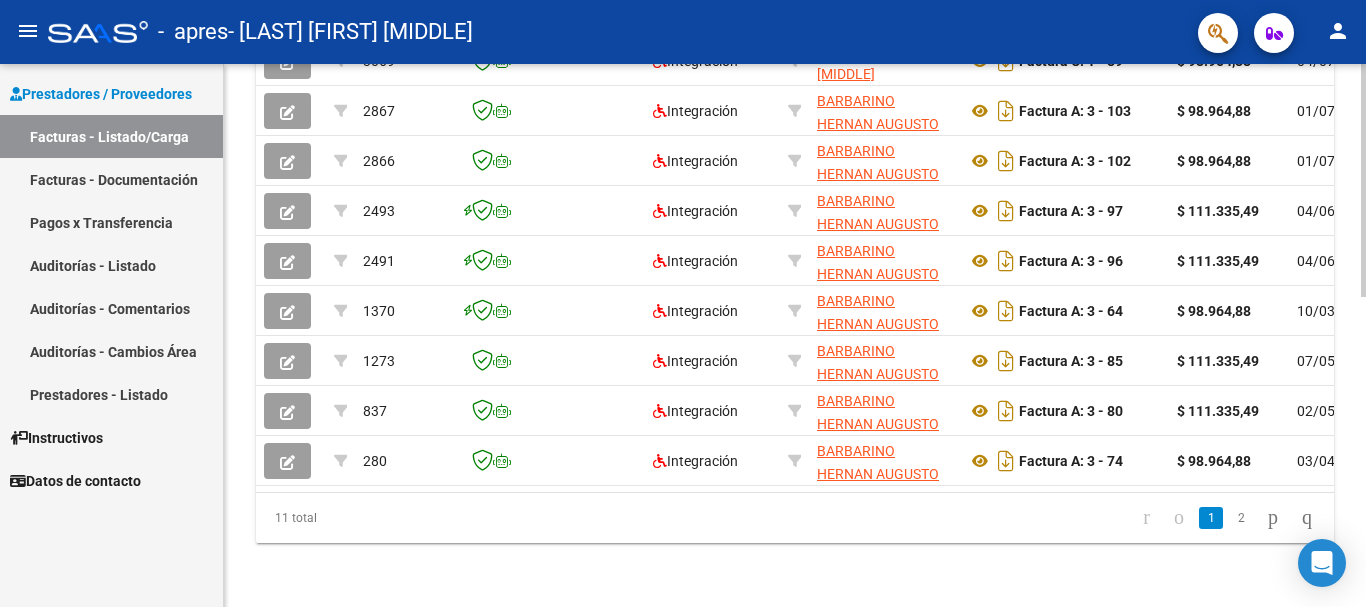 click 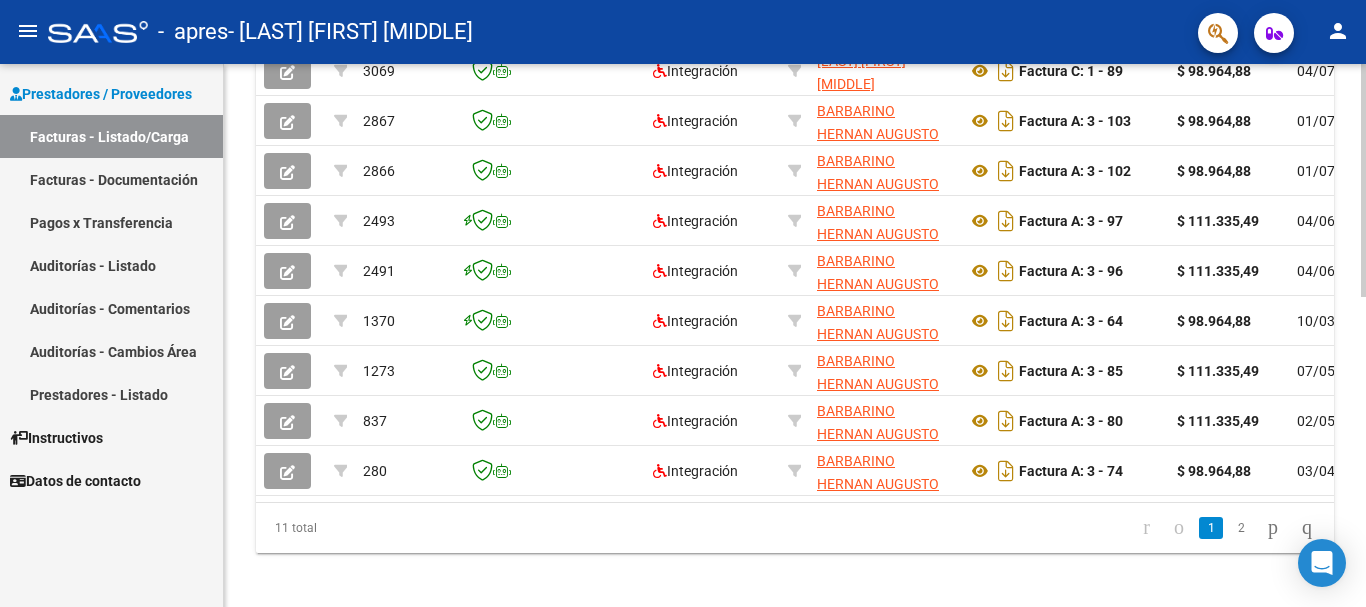 click 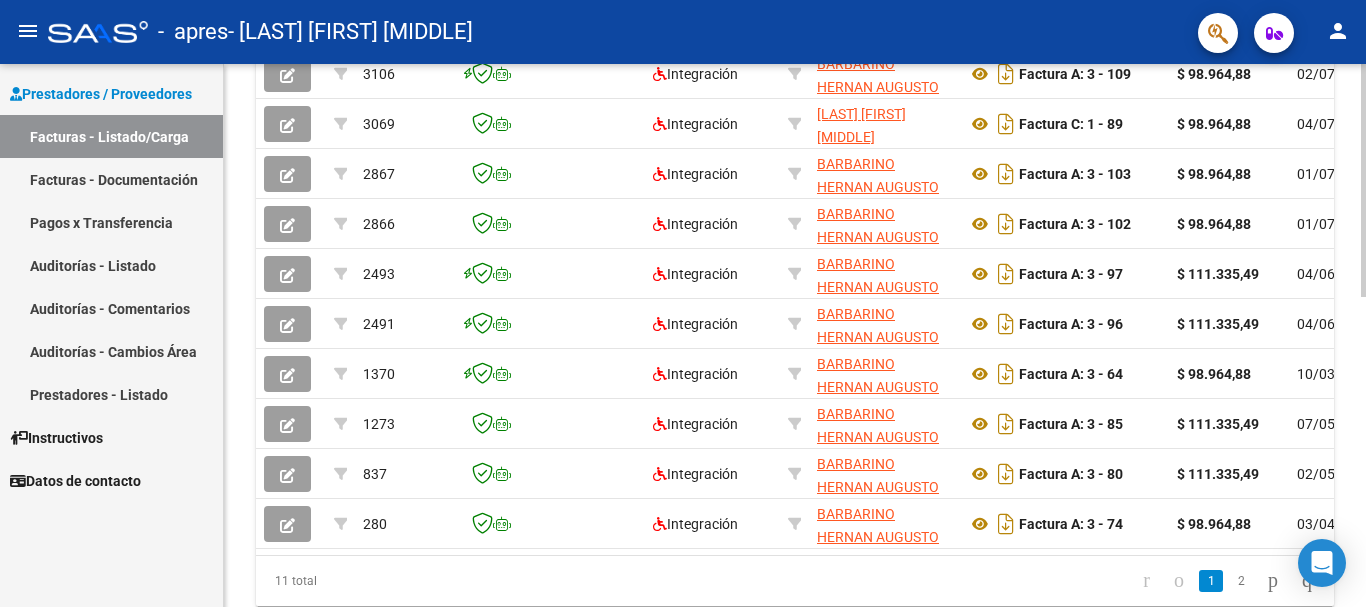 click 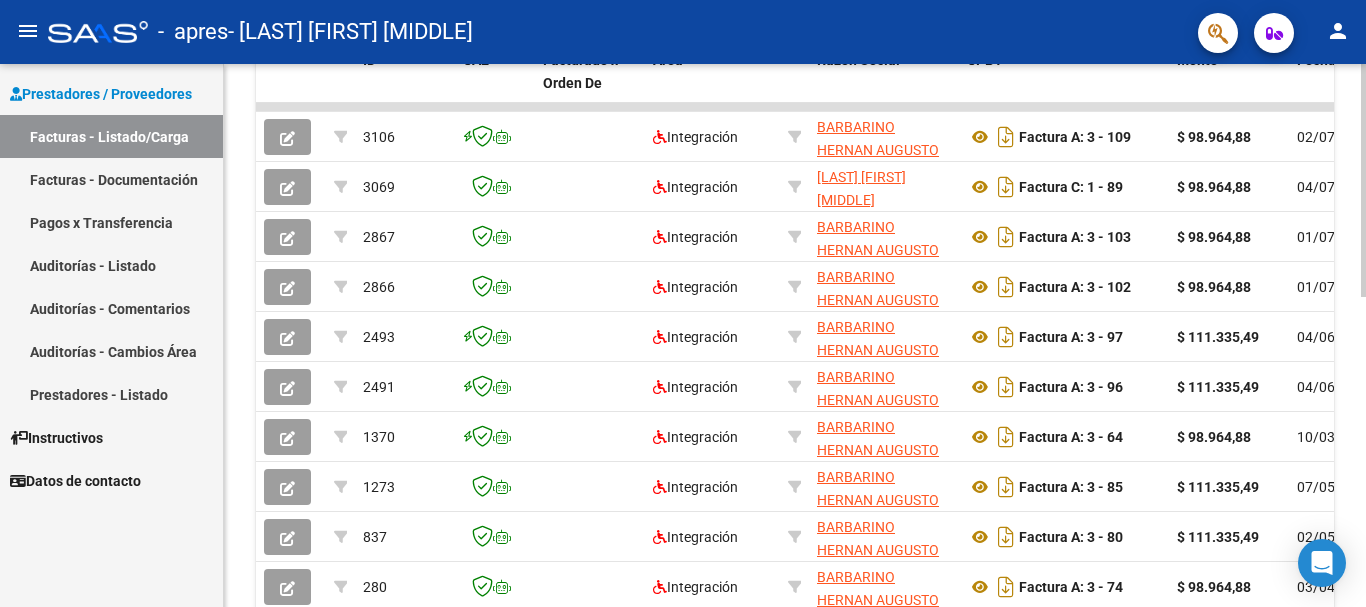 scroll, scrollTop: 578, scrollLeft: 0, axis: vertical 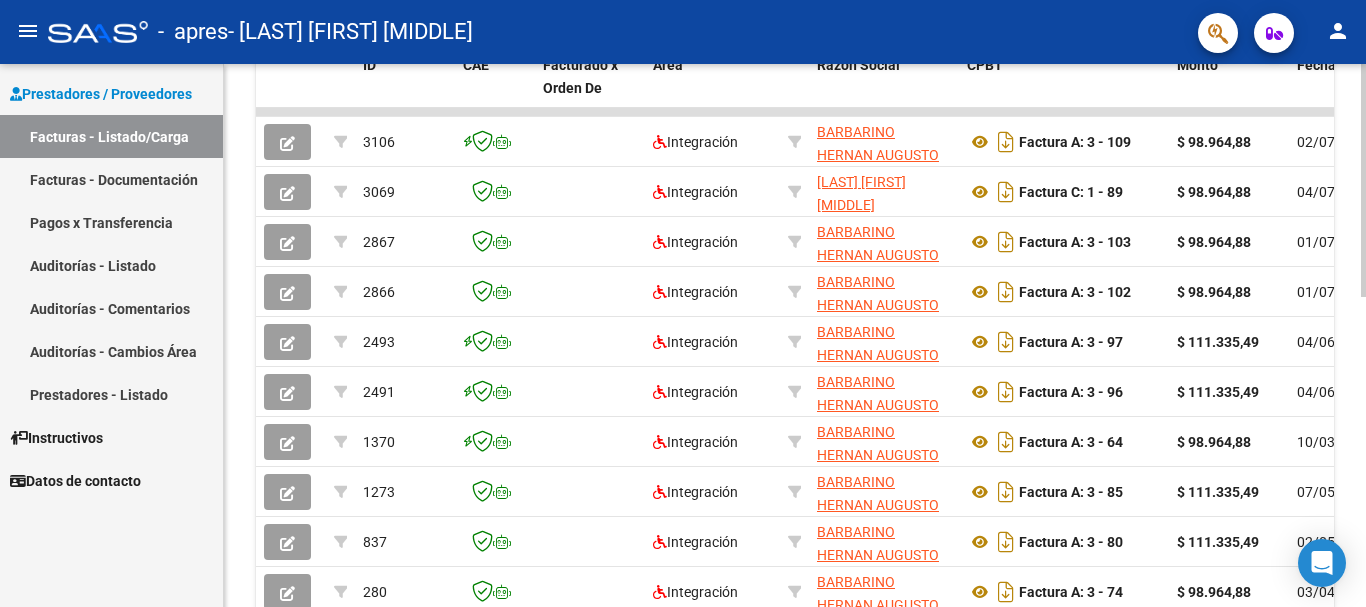 click 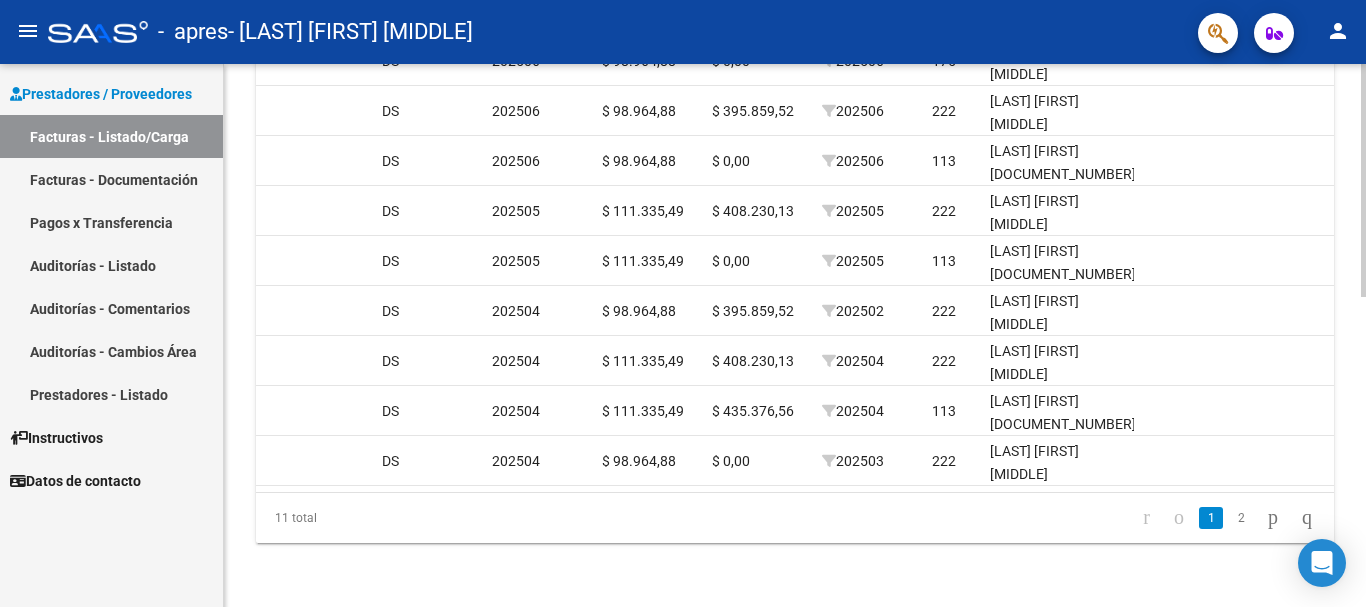 scroll, scrollTop: 0, scrollLeft: 2080, axis: horizontal 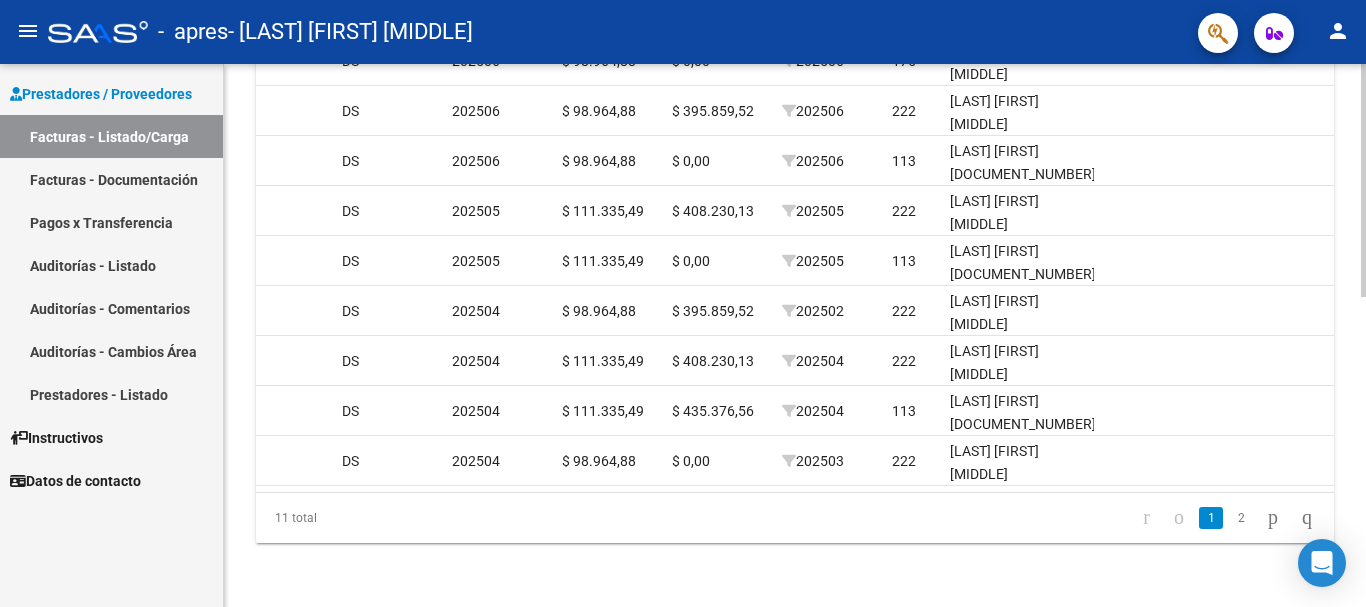 click 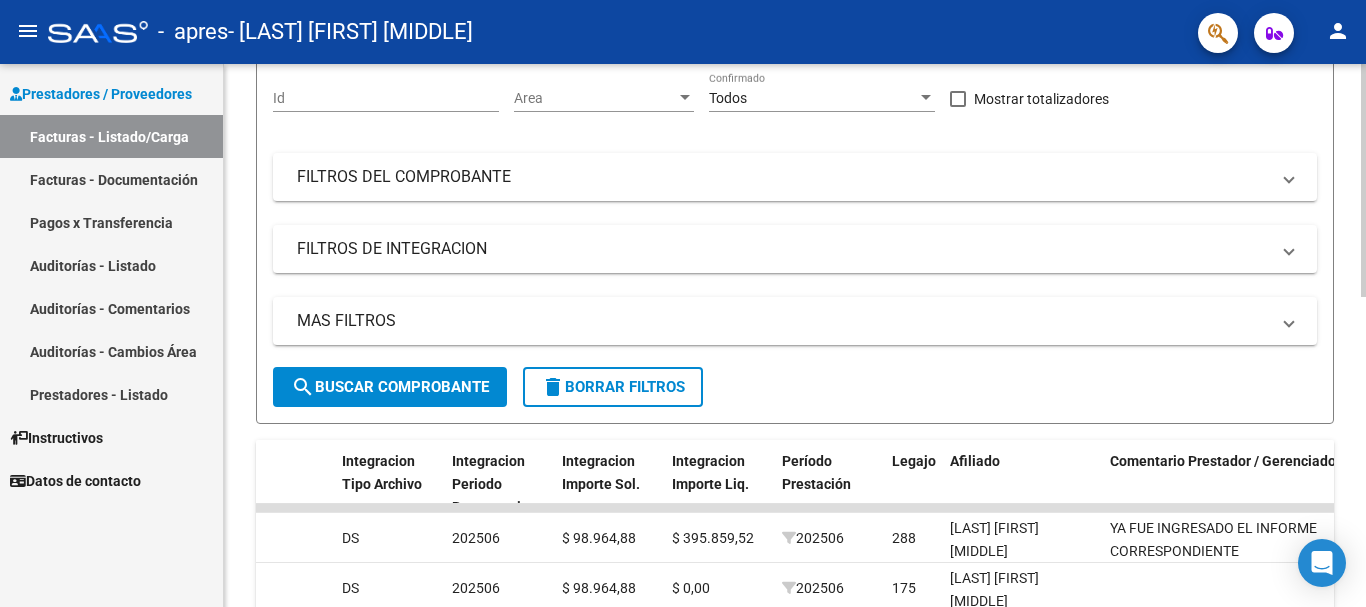 click 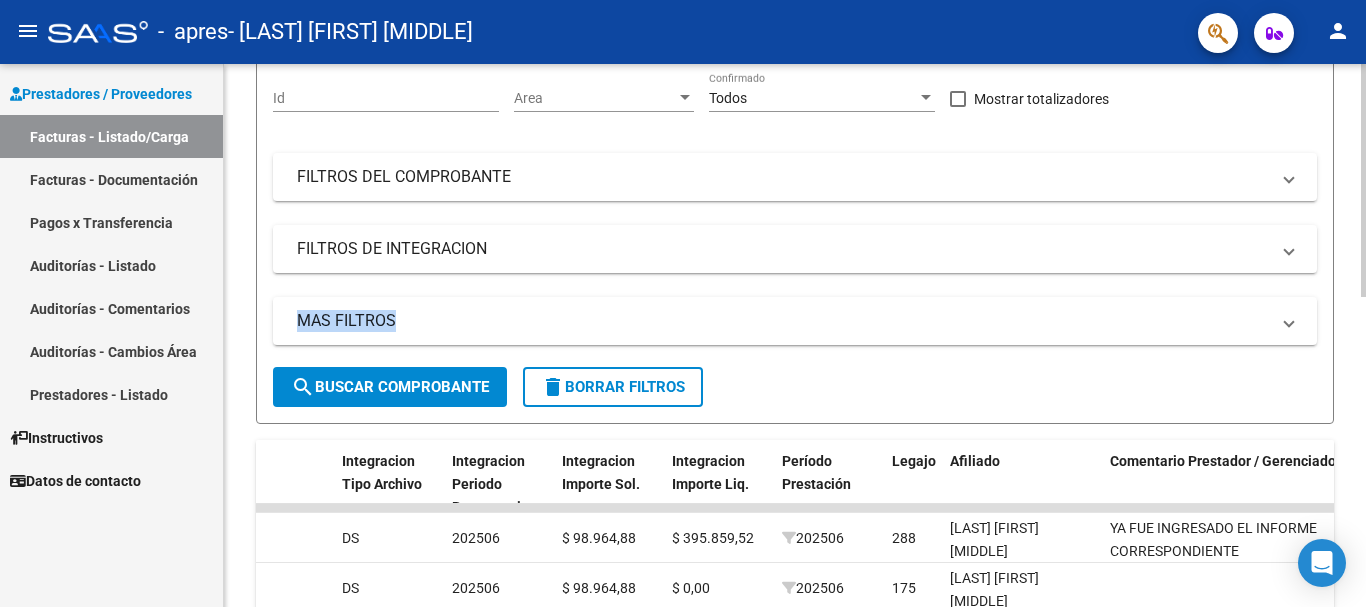 click on "Video tutorial   PRESTADORES -> Listado de CPBTs Emitidos por Prestadores / Proveedores (alt+q)   Cargar Comprobante
cloud_download  CSV  cloud_download  EXCEL  cloud_download  Estandar   Descarga Masiva
Filtros Id Area Area Todos Confirmado   Mostrar totalizadores   FILTROS DEL COMPROBANTE  Comprobante Tipo Comprobante Tipo Start date – End date Fec. Comprobante Desde / Hasta Días Emisión Desde(cant. días) Días Emisión Hasta(cant. días) CUIT / Razón Social Pto. Venta Nro. Comprobante Código SSS CAE Válido CAE Válido Todos Cargado Módulo Hosp. Todos Tiene facturacion Apócrifa Hospital Refes  FILTROS DE INTEGRACION  Período De Prestación Campos del Archivo de Rendición Devuelto x SSS (dr_envio) Todos Rendido x SSS (dr_envio) Tipo de Registro Tipo de Registro Período Presentación Período Presentación Campos del Legajo Asociado (preaprobación) Afiliado Legajo (cuil/nombre) Todos Solo facturas preaprobadas  MAS FILTROS  Todos Con Doc. Respaldatoria Todos Con Trazabilidad Todos – –" 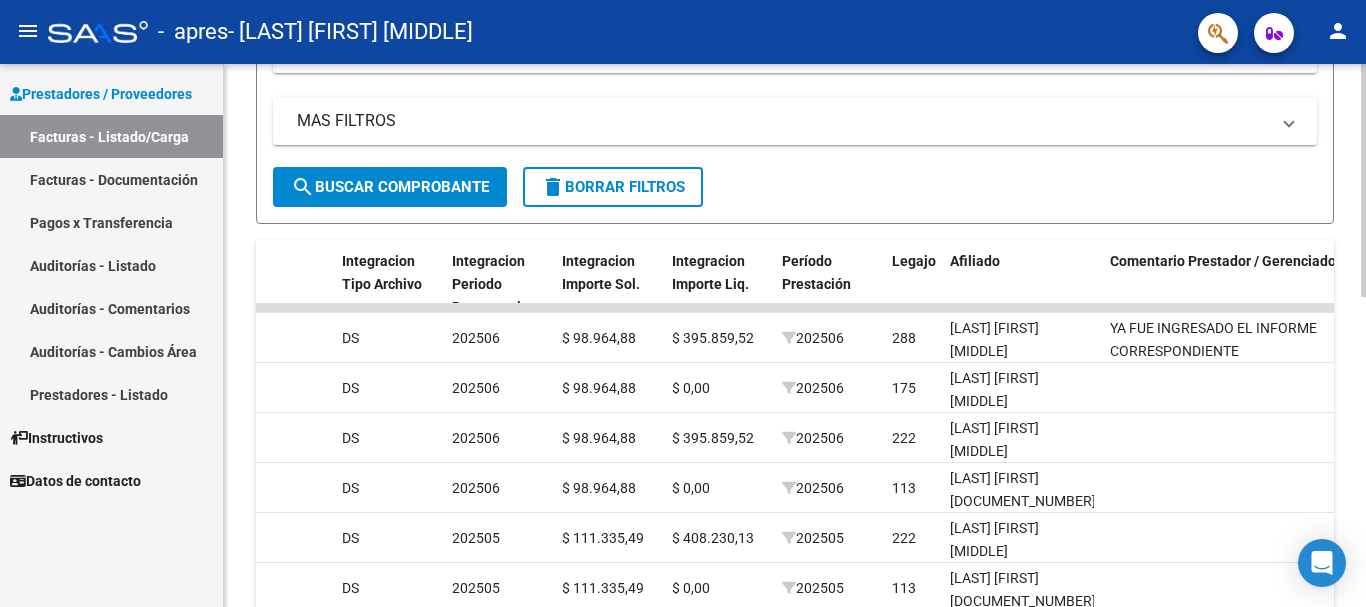 scroll, scrollTop: 422, scrollLeft: 0, axis: vertical 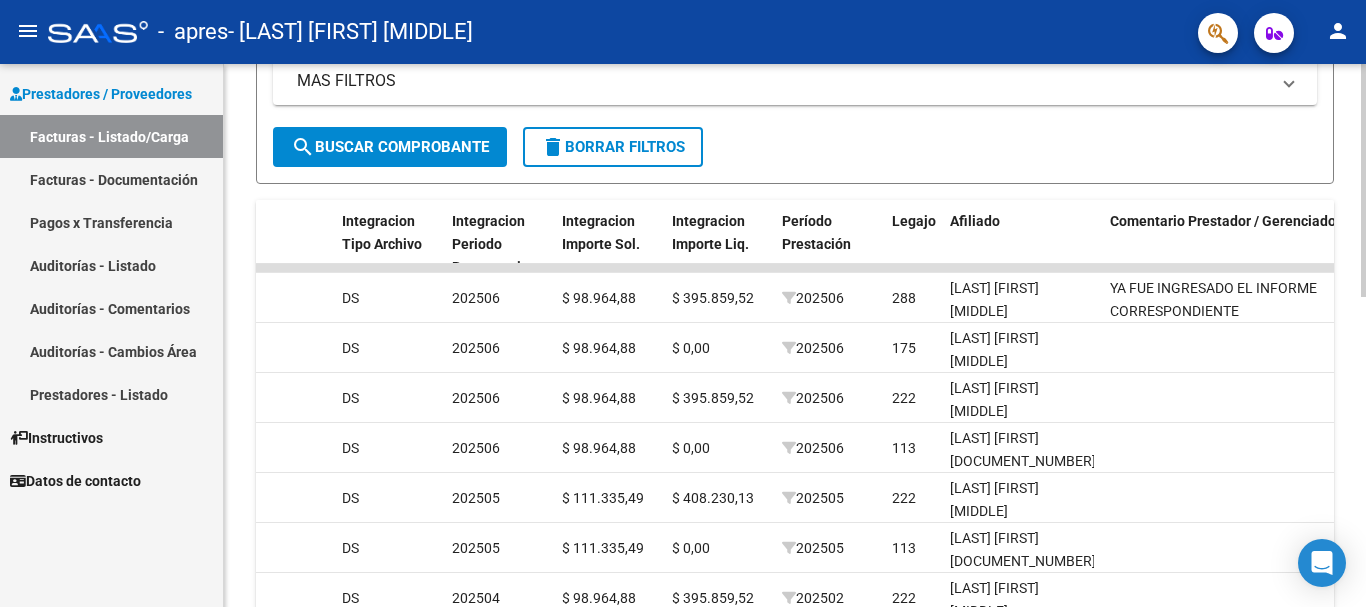 click 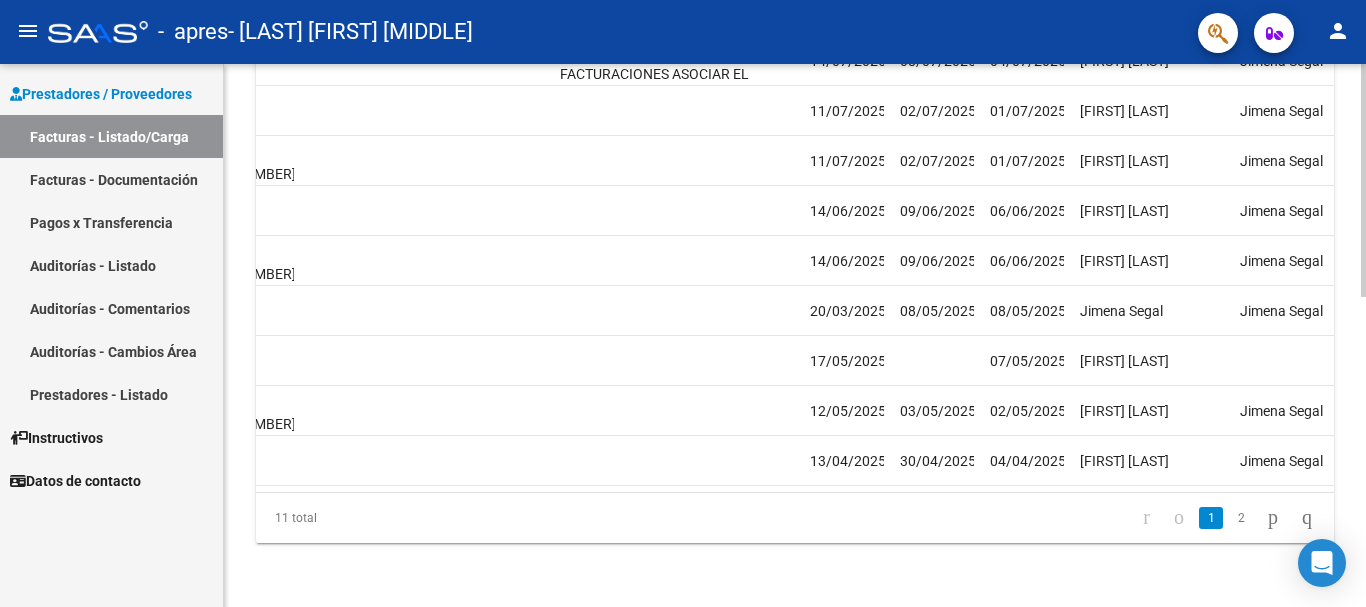 scroll, scrollTop: 0, scrollLeft: 2920, axis: horizontal 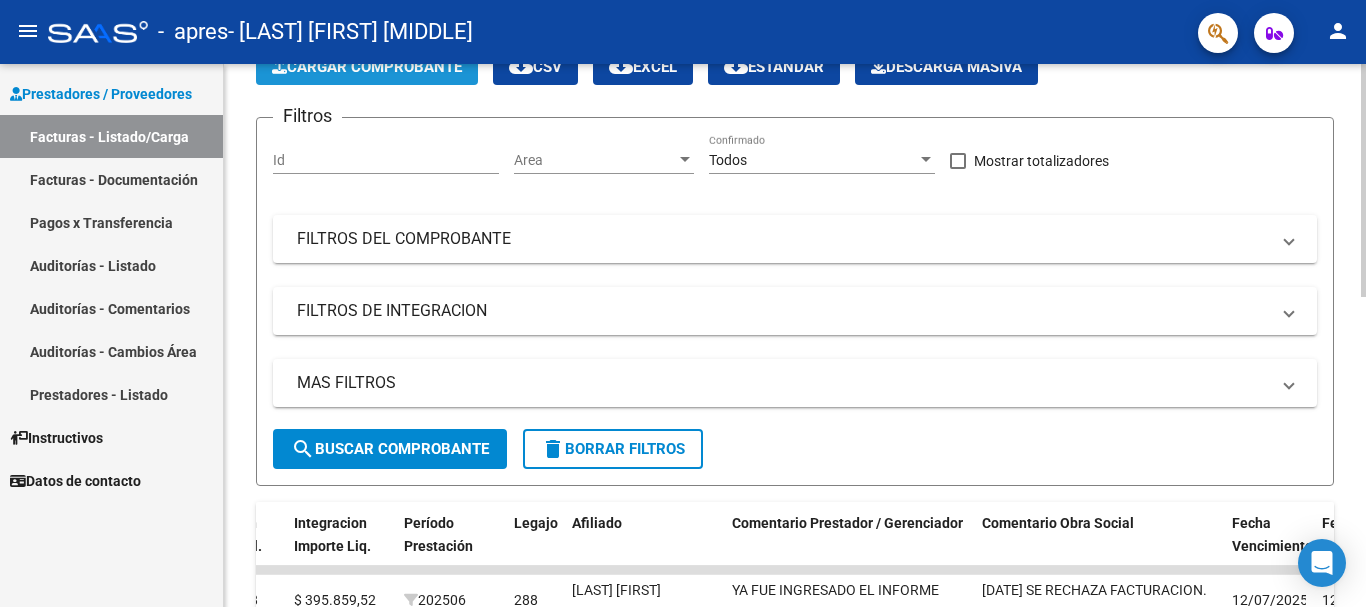 click on "Cargar Comprobante" 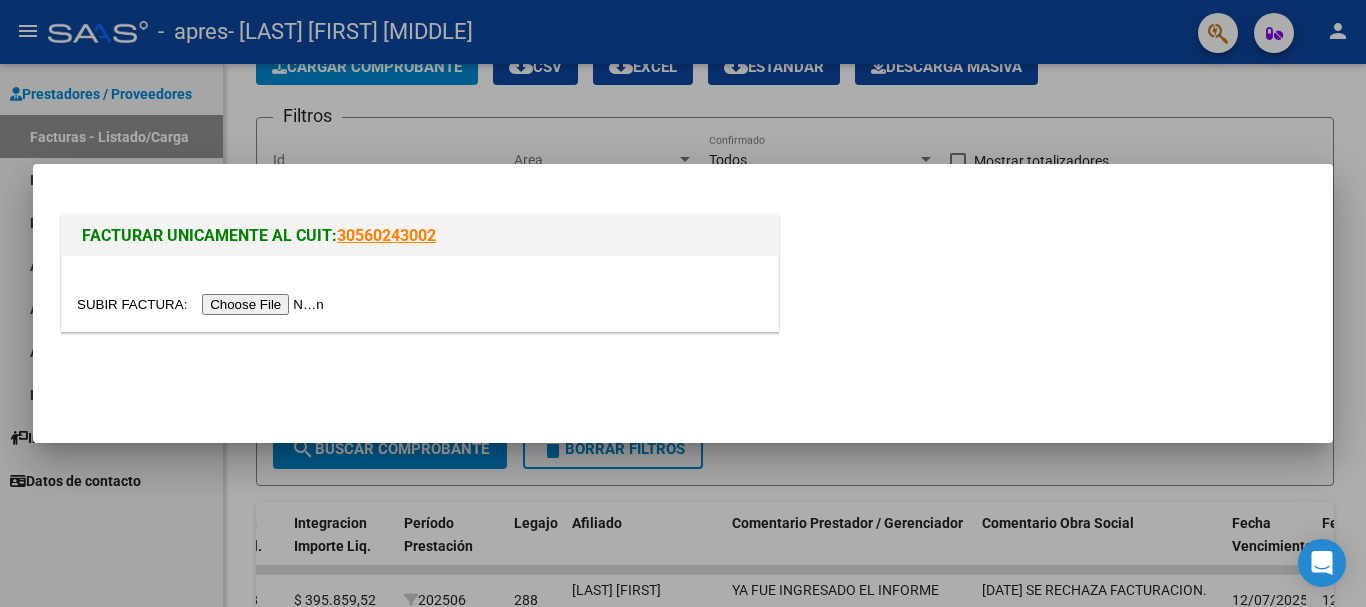 click at bounding box center [203, 304] 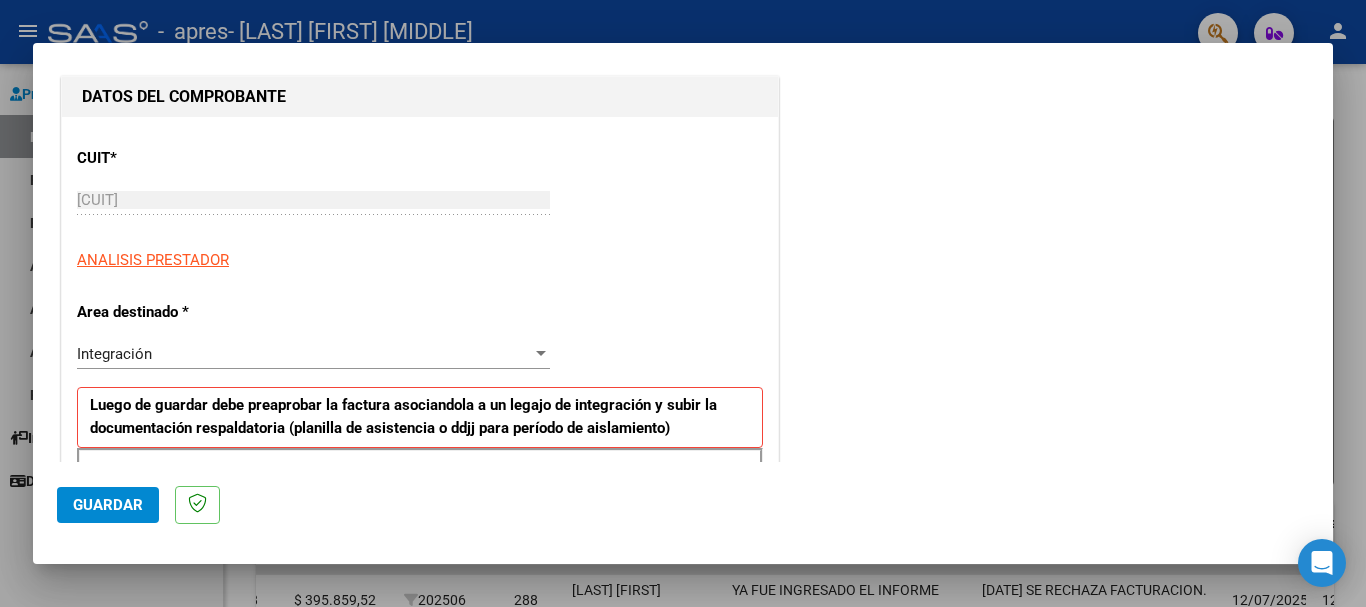 scroll, scrollTop: 240, scrollLeft: 0, axis: vertical 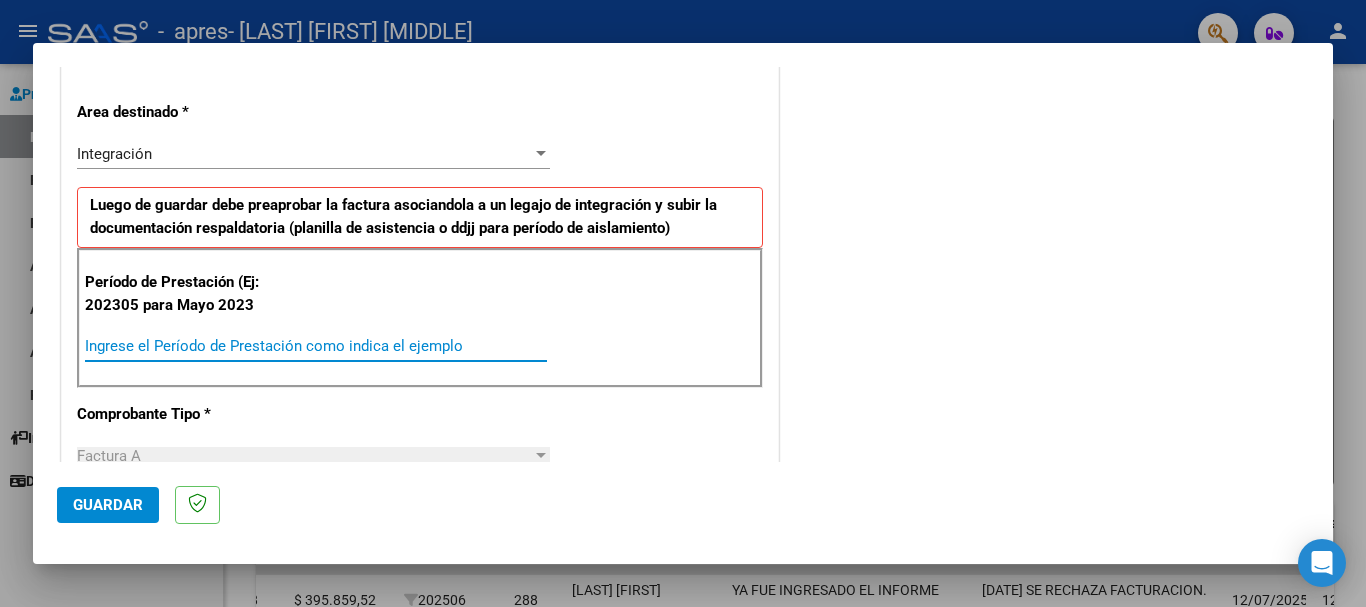 click on "Ingrese el Período de Prestación como indica el ejemplo" at bounding box center [316, 346] 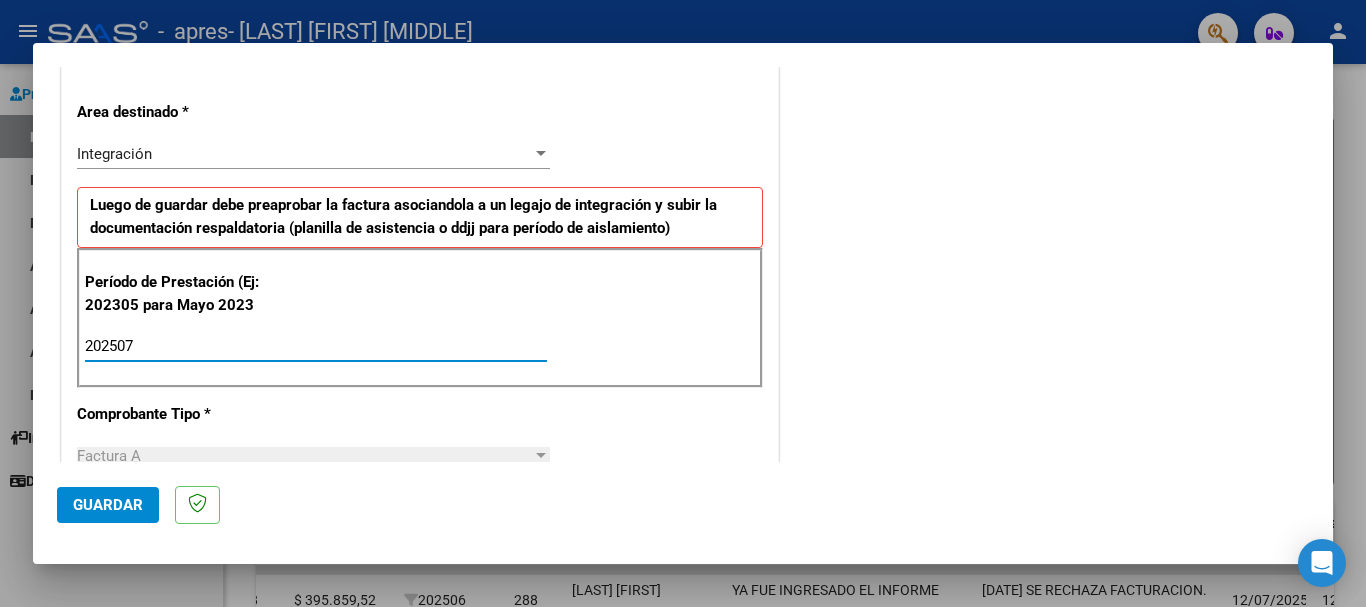 type on "202507" 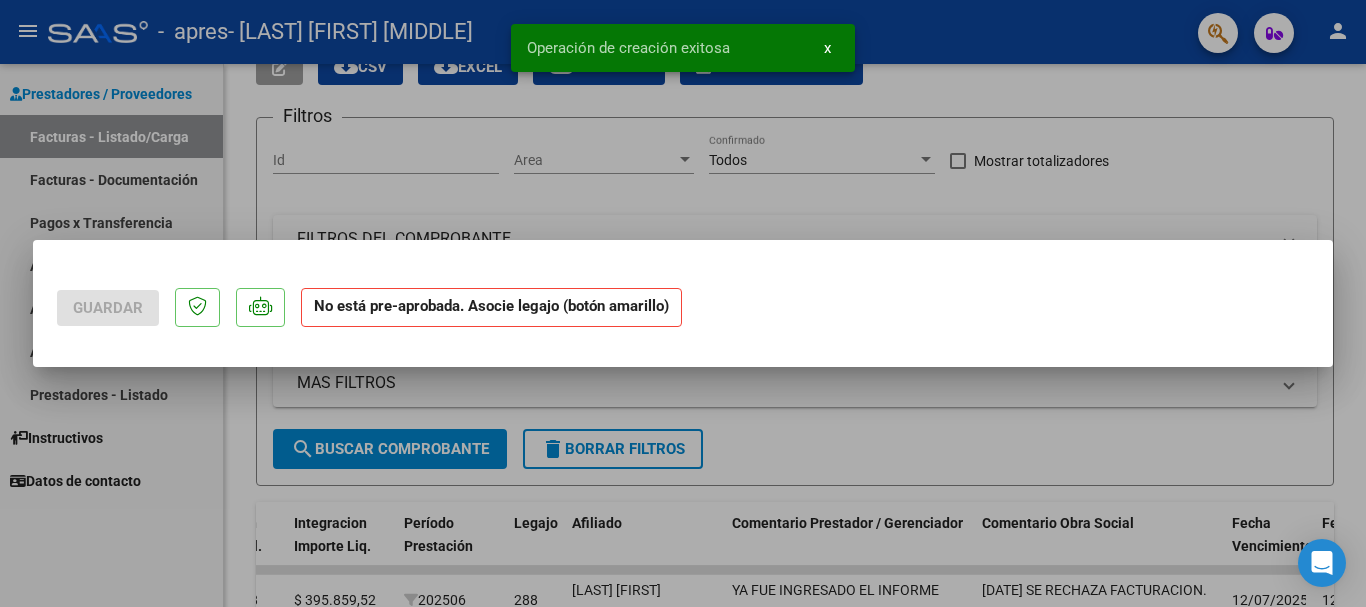 scroll, scrollTop: 0, scrollLeft: 0, axis: both 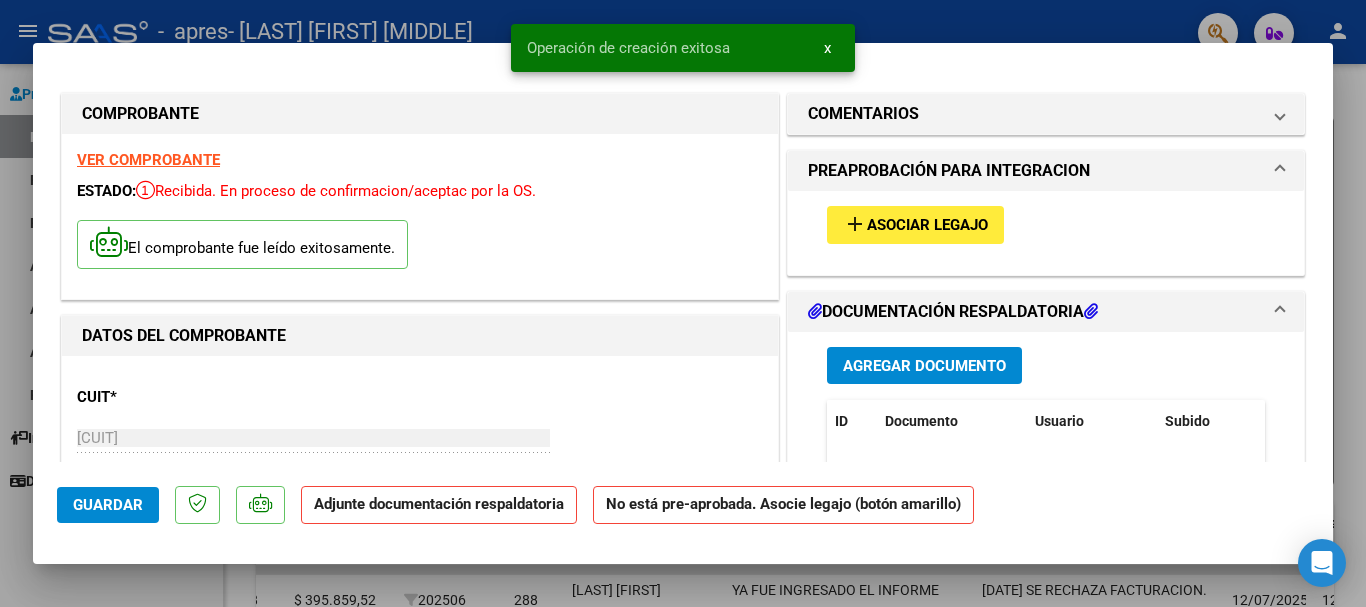 click on "Asociar Legajo" at bounding box center [927, 226] 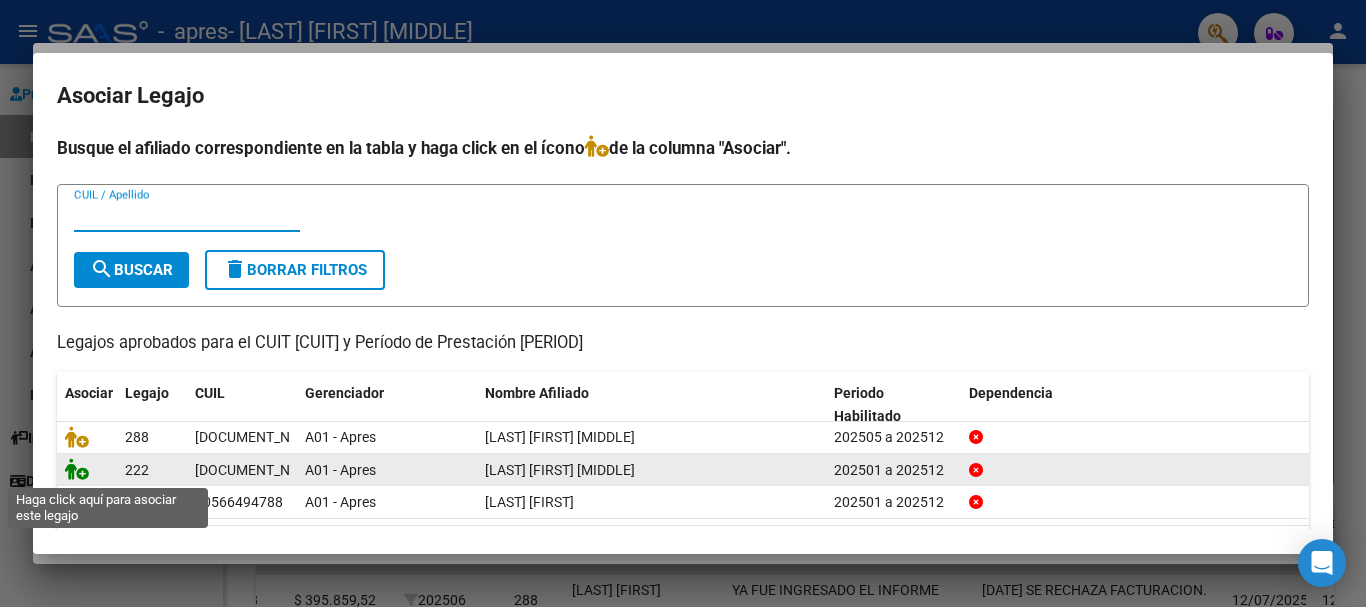 click 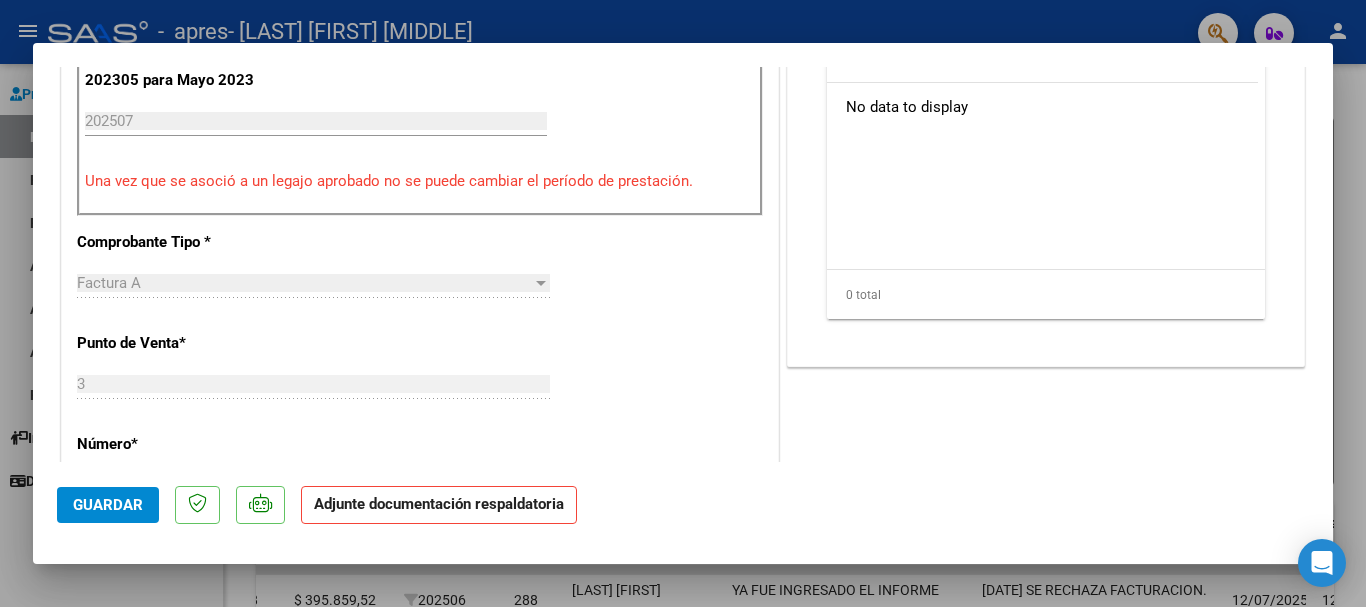 scroll, scrollTop: 680, scrollLeft: 0, axis: vertical 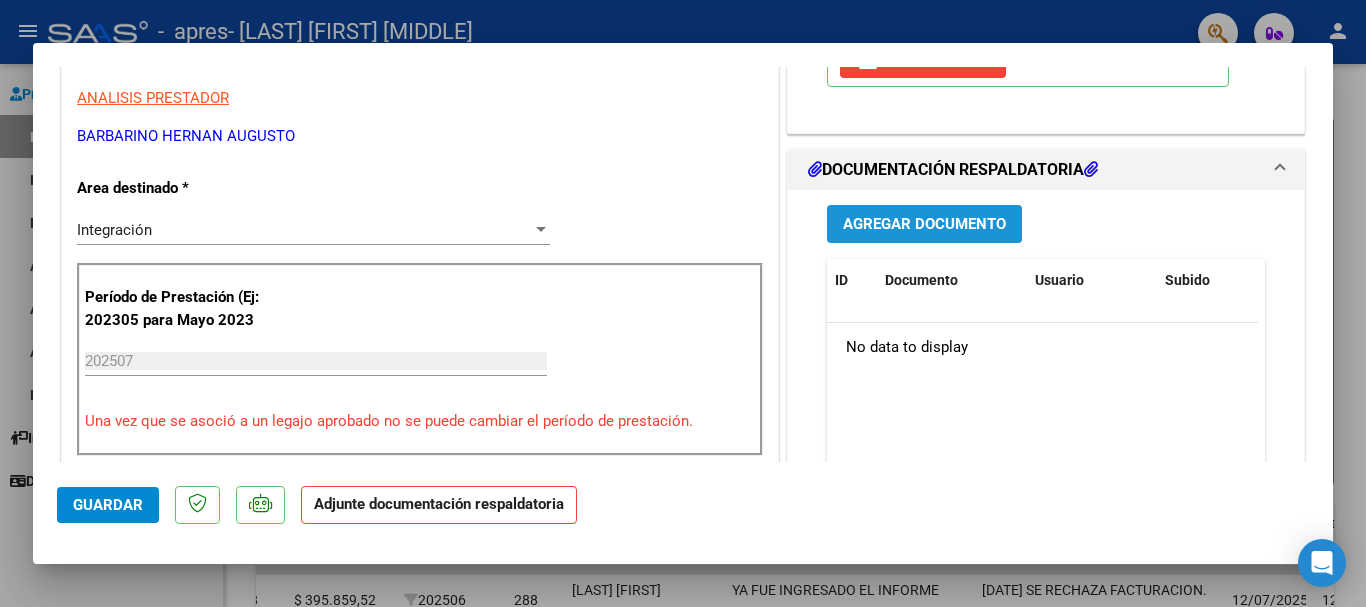 click on "Agregar Documento" at bounding box center (924, 225) 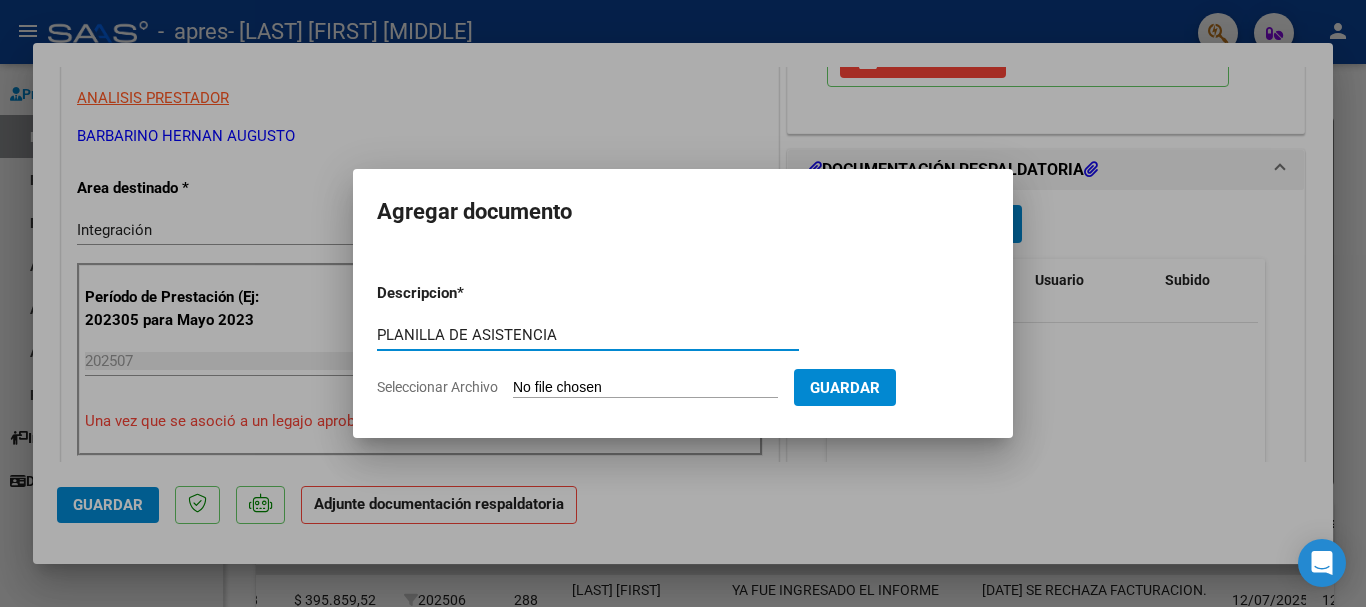 type on "PLANILLA DE ASISTENCIA" 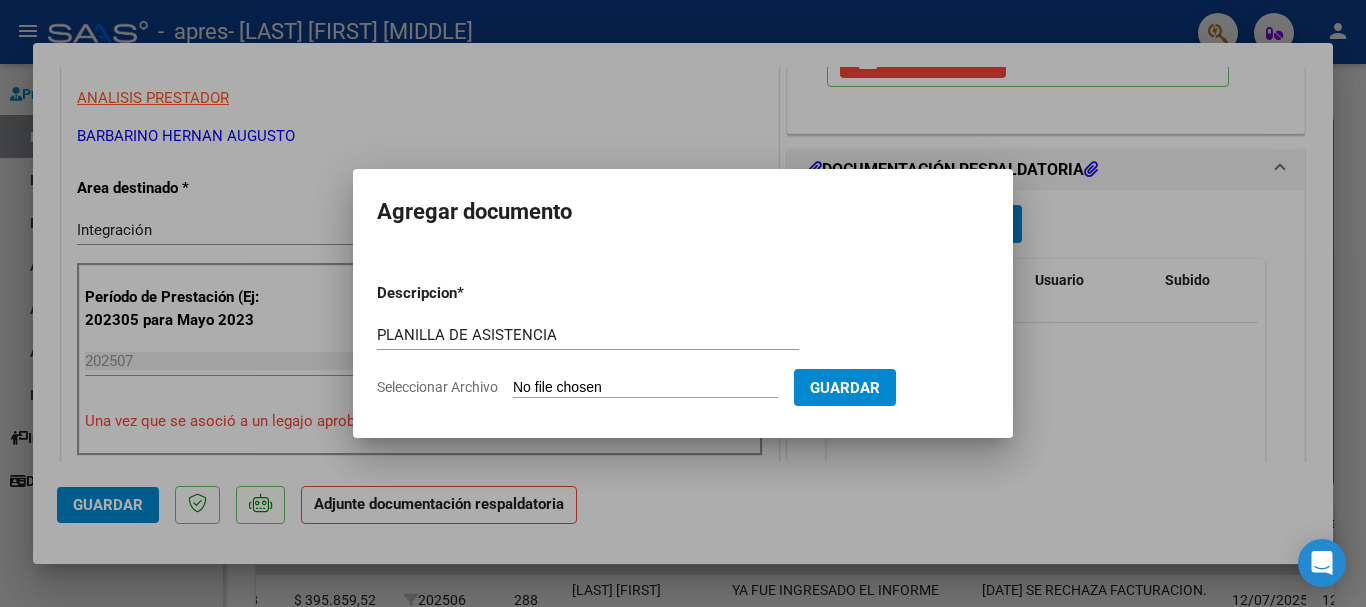 click on "Seleccionar Archivo" at bounding box center [645, 388] 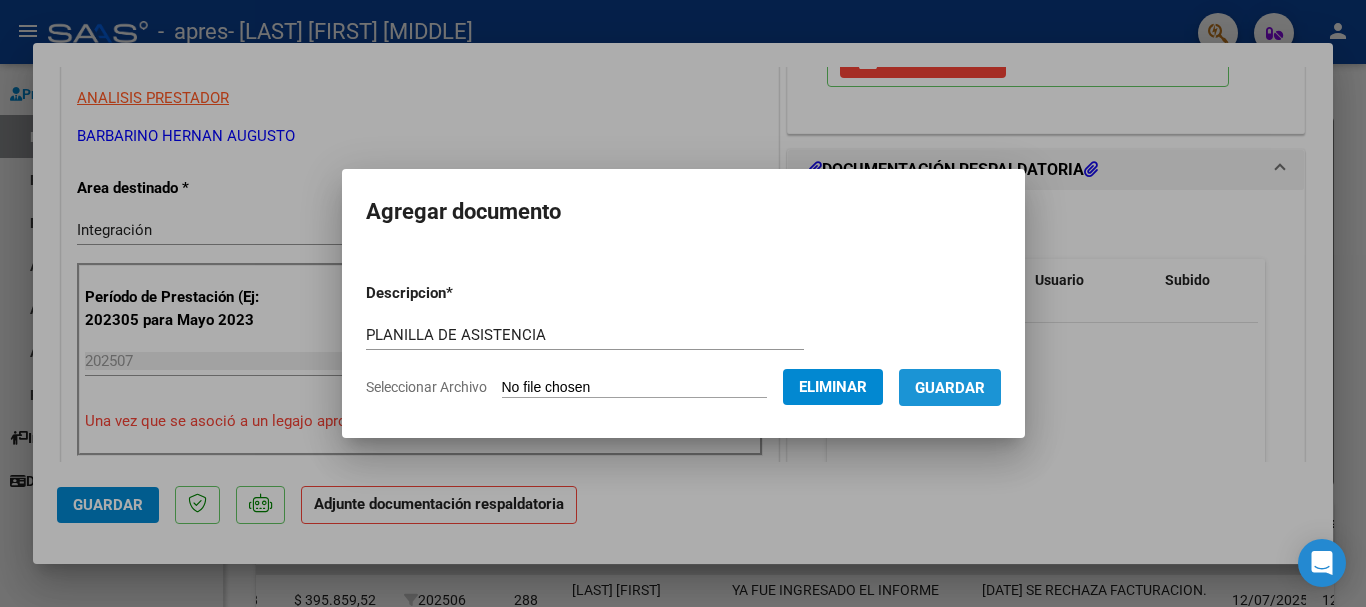click on "Guardar" at bounding box center (950, 388) 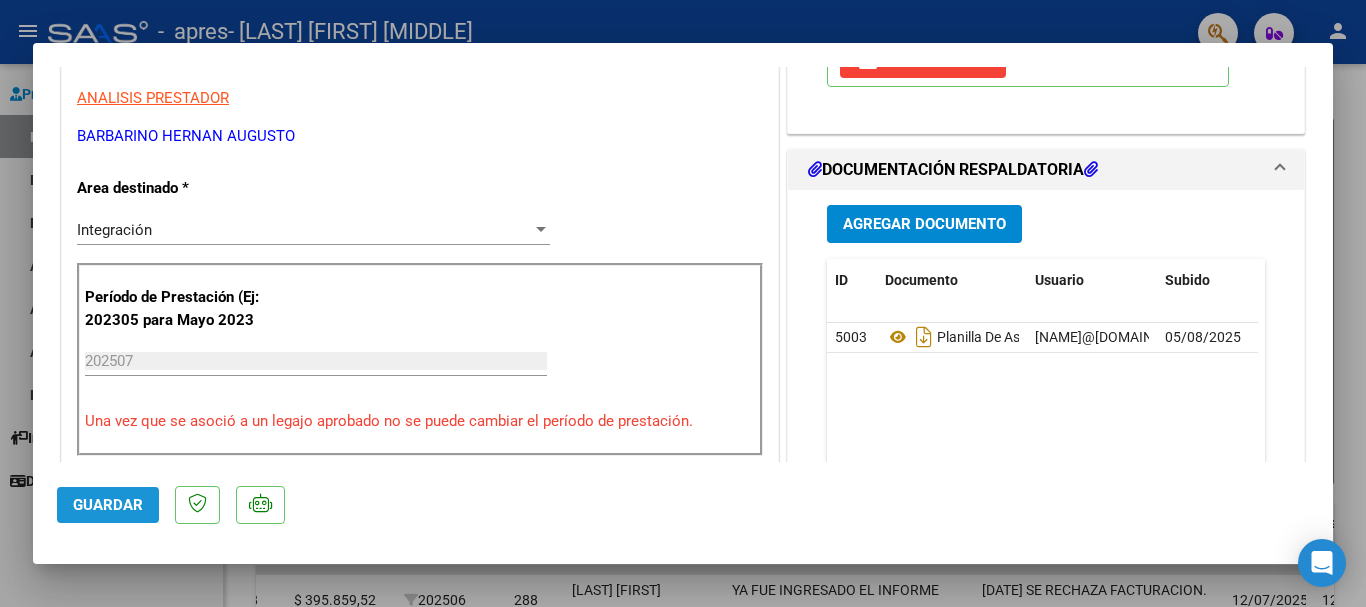 click on "Guardar" 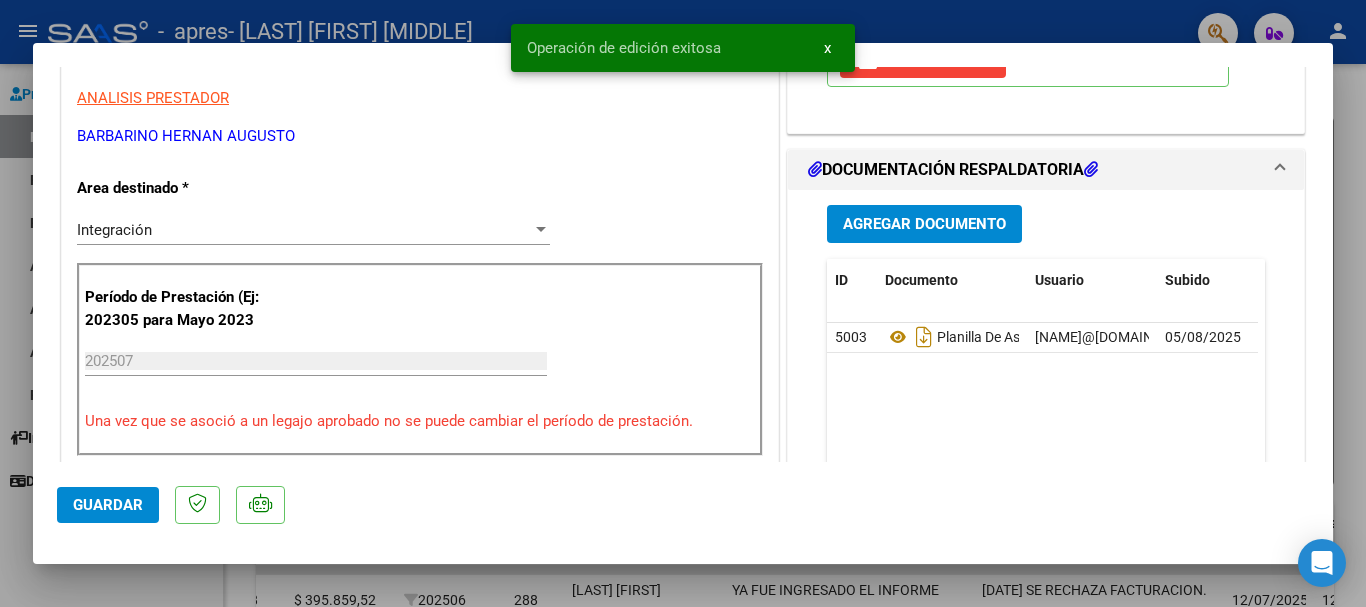 click at bounding box center [683, 303] 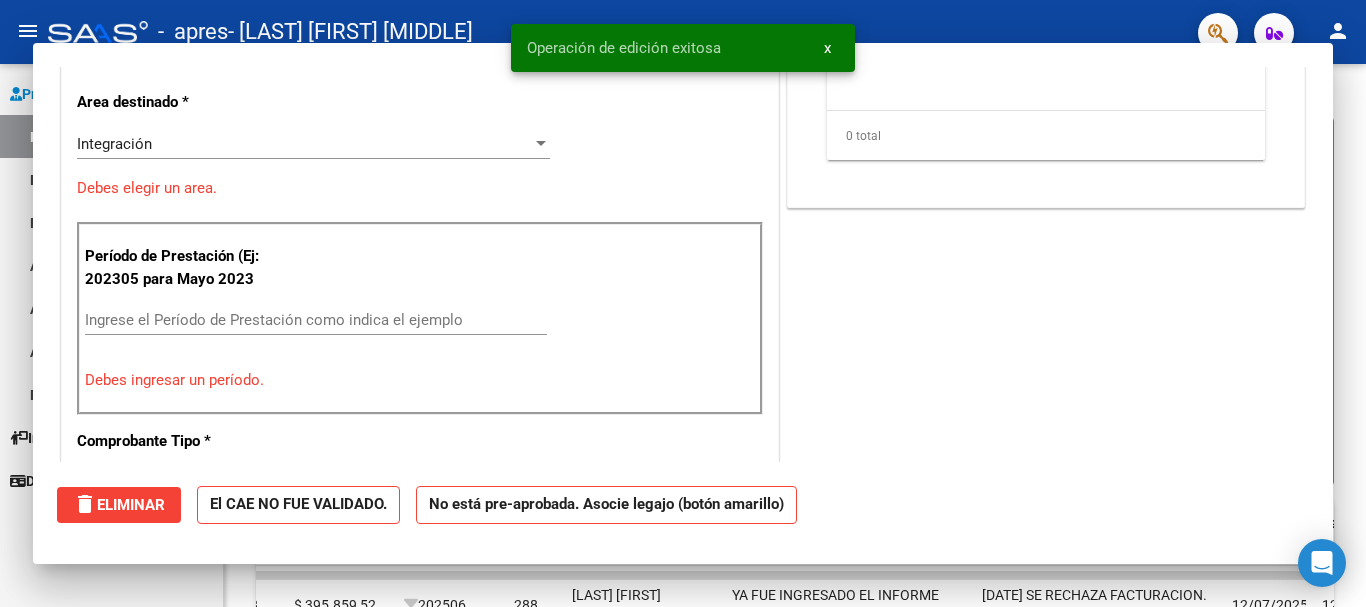 scroll, scrollTop: 0, scrollLeft: 0, axis: both 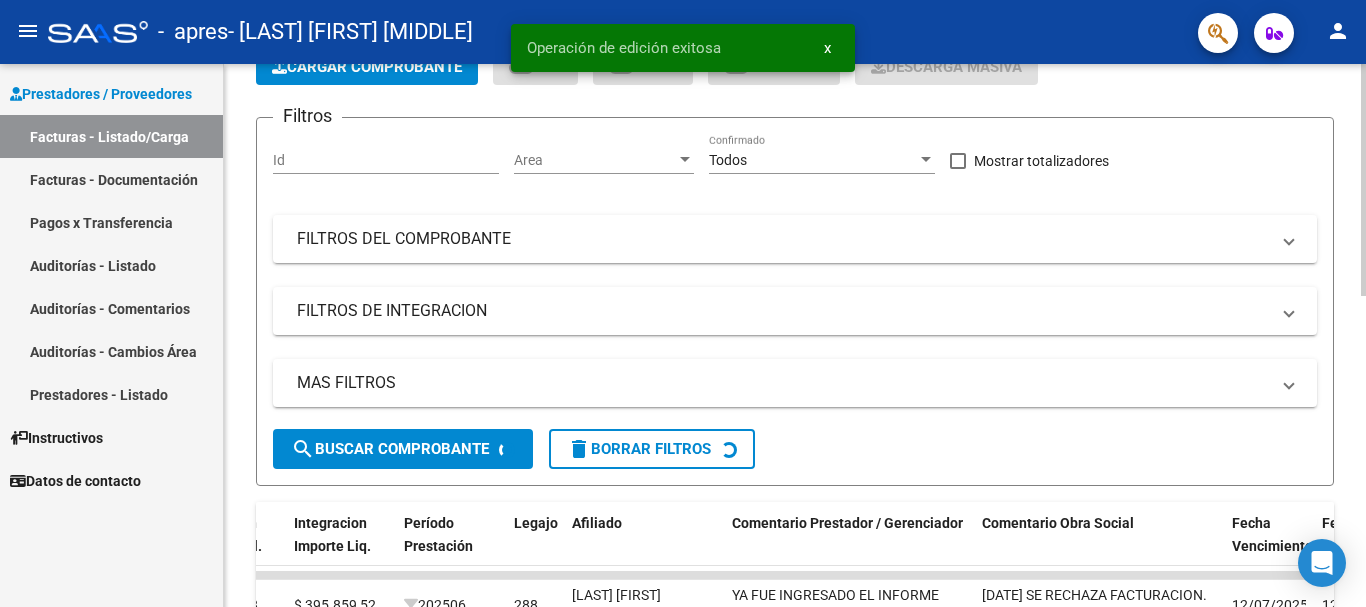 click 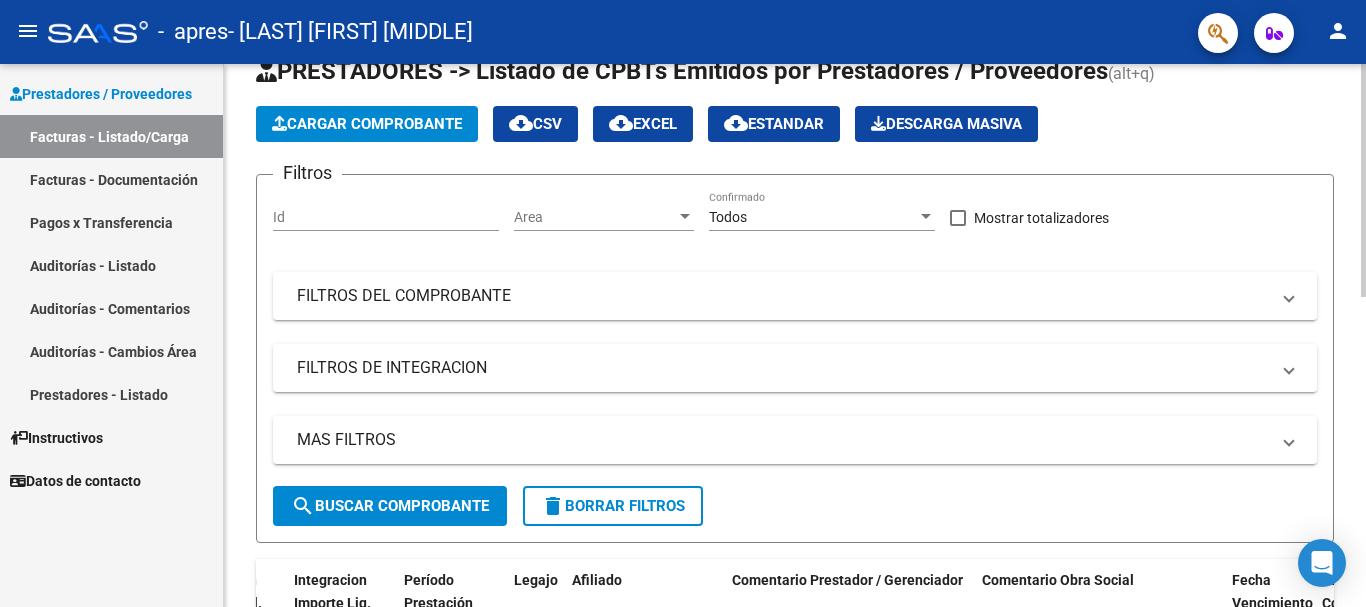 scroll, scrollTop: 23, scrollLeft: 0, axis: vertical 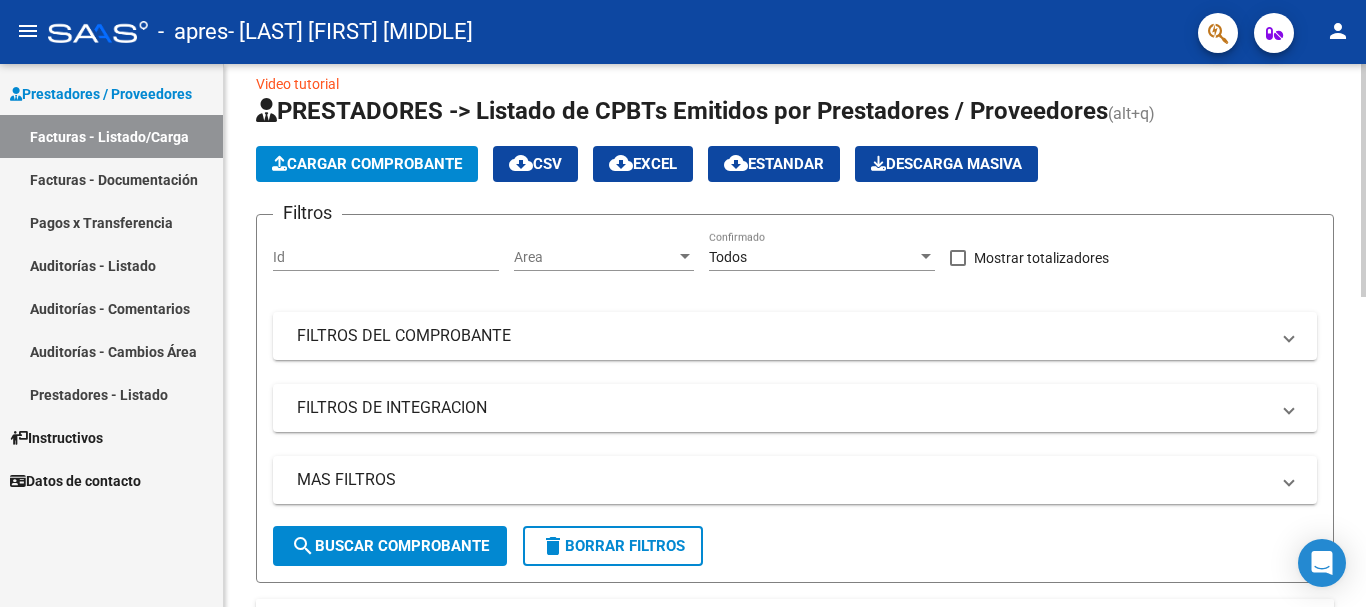 click on "Cargar Comprobante" 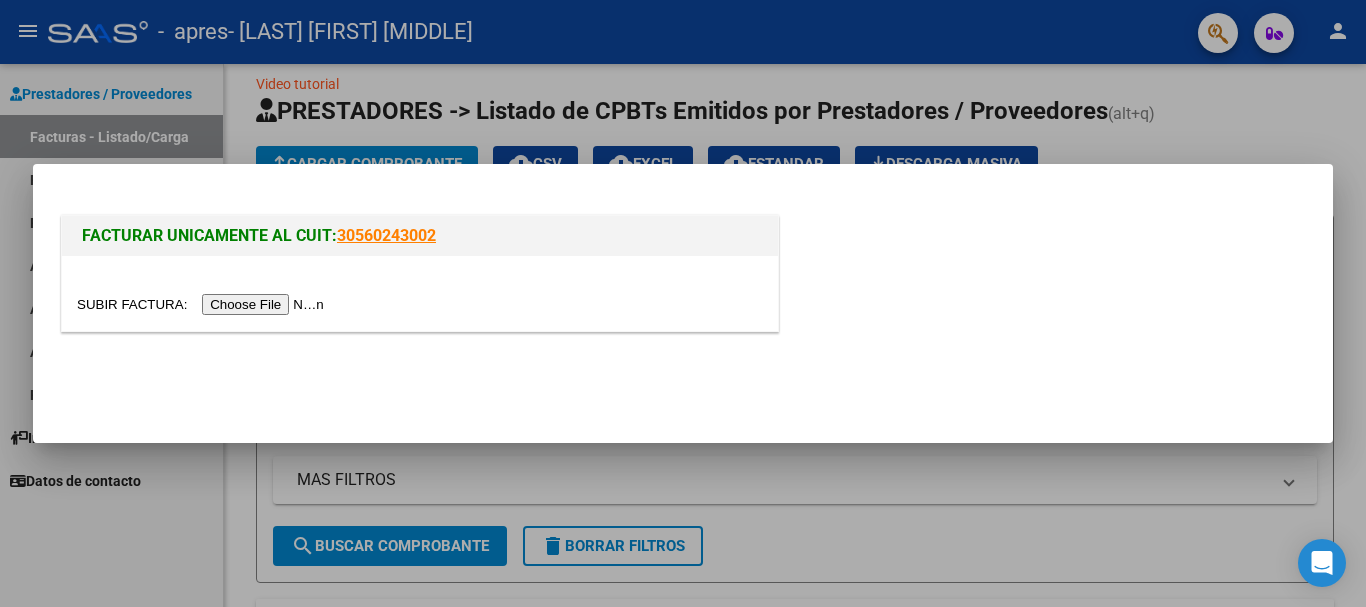 click at bounding box center [203, 304] 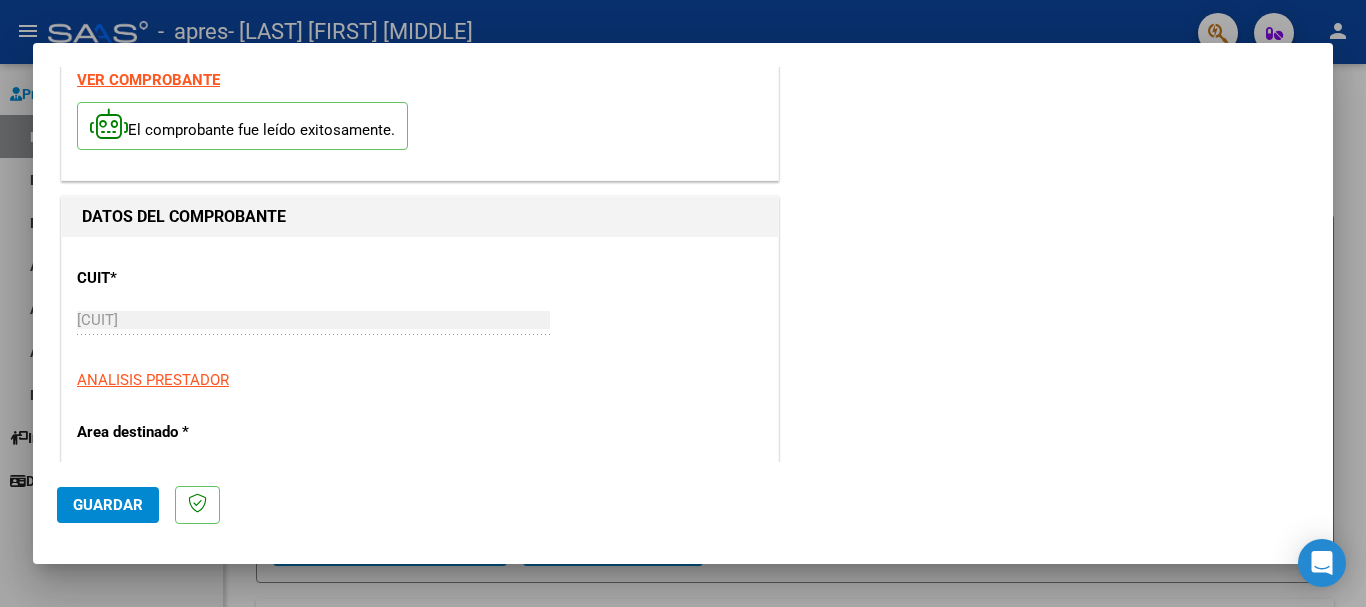 scroll, scrollTop: 160, scrollLeft: 0, axis: vertical 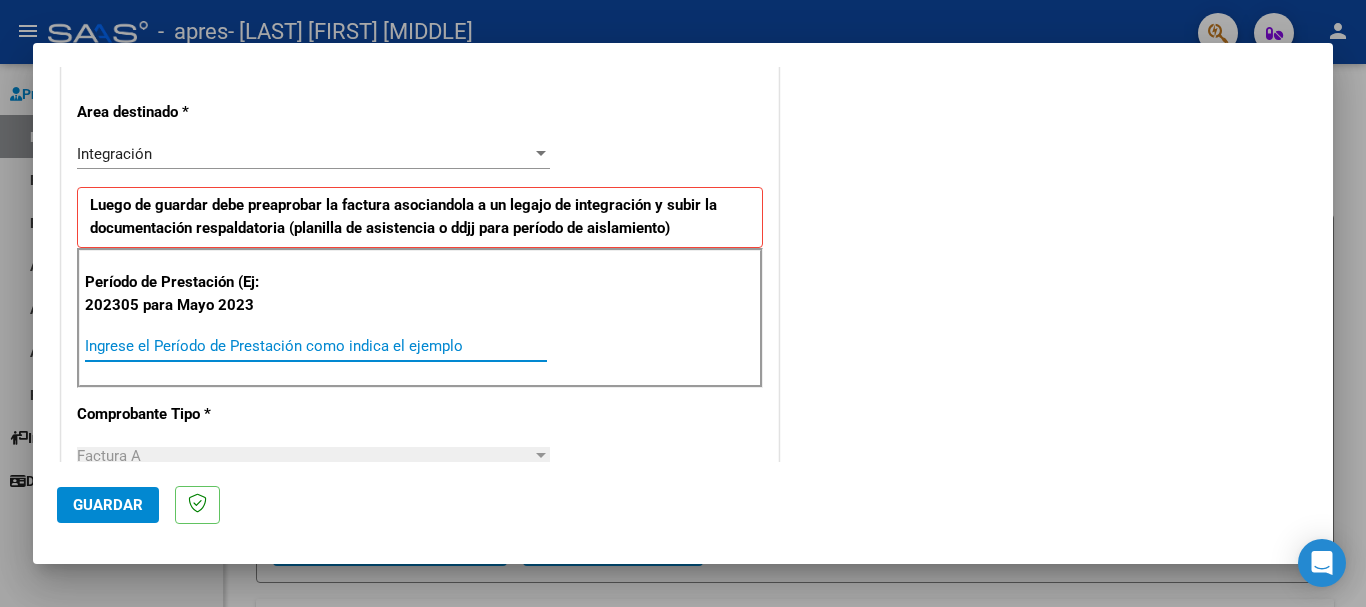 click on "Ingrese el Período de Prestación como indica el ejemplo" at bounding box center (316, 346) 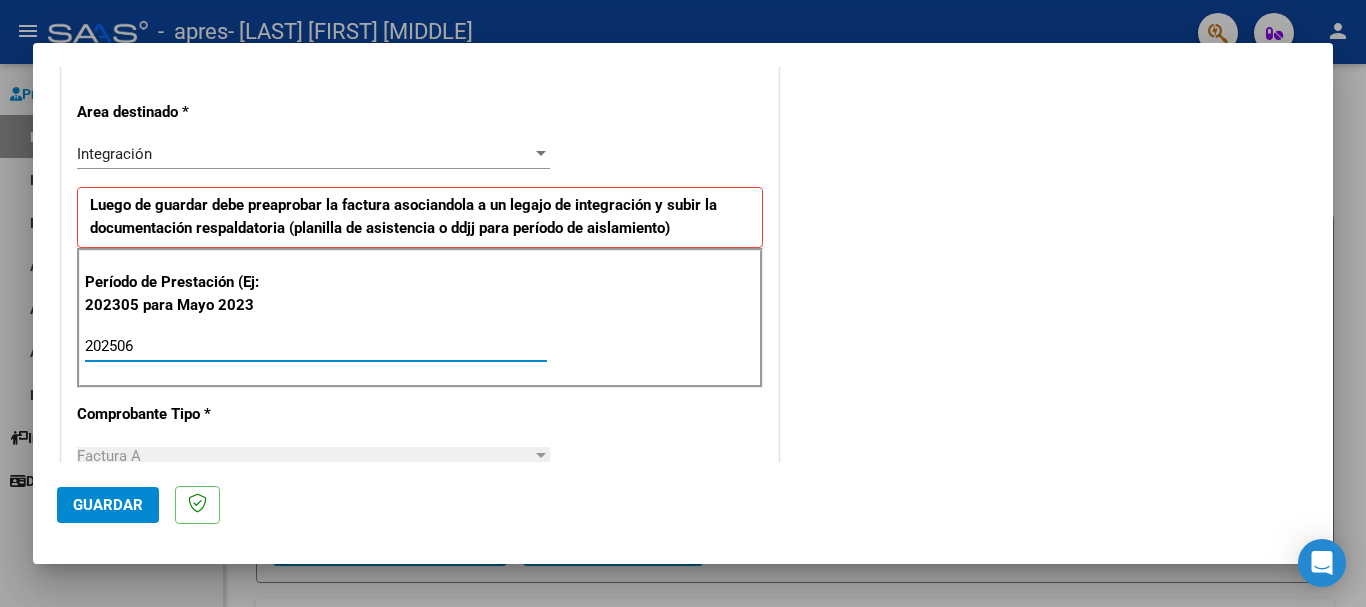 type on "202507" 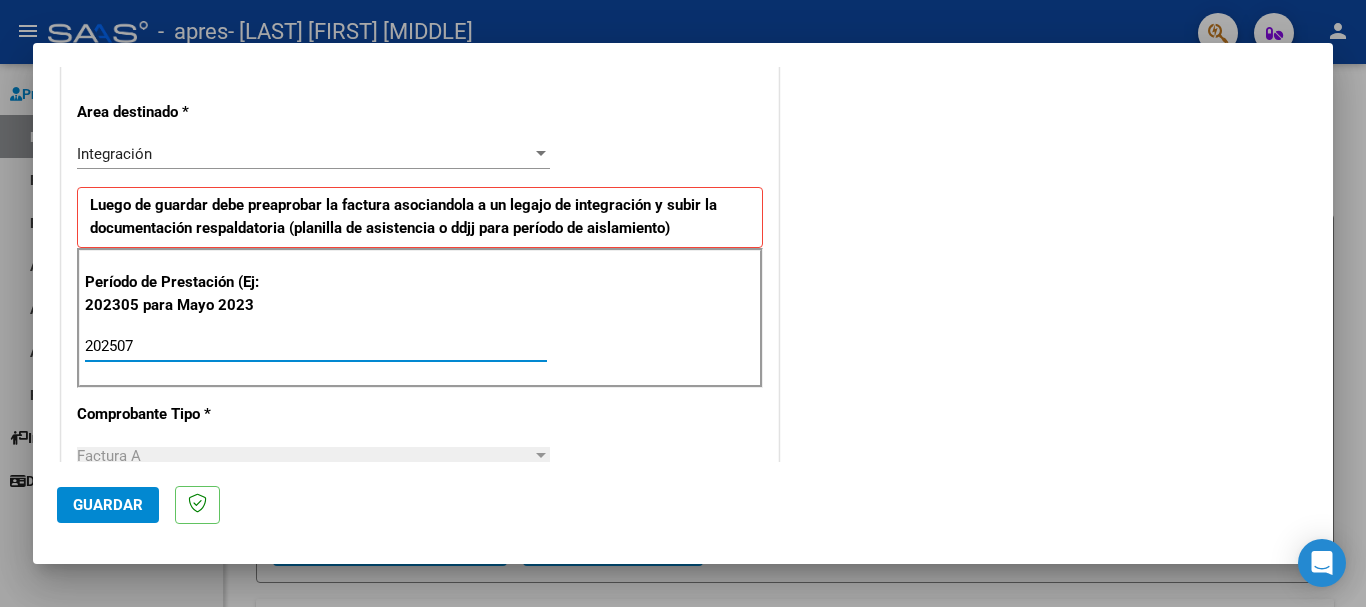 click on "CUIT  *   [CUIT] Ingresar CUIT  ANALISIS PRESTADOR  Area destinado * Integración Seleccionar Area Luego de guardar debe preaprobar la factura asociandola a un legajo de integración y subir la documentación respaldatoria (planilla de asistencia o ddjj para período de aislamiento)  Período de Prestación (Ej: 202305 para Mayo 2023    [PERIOD] Ingrese el Período de Prestación como indica el ejemplo   Comprobante Tipo * Factura A Seleccionar Tipo Punto de Venta  *   [NUMBER] Ingresar el Nro.  Número  *   [NUMBER] Ingresar el Nro.  Monto  *   $ [AMOUNT] Ingresar el monto  Fecha del Cpbt.  *   [DATE] Ingresar la fecha  CAE / CAEA (no ingrese CAI)    [CAE] Ingresar el CAE o CAEA (no ingrese CAI)  Fecha de Vencimiento    Ingresar la fecha  Ref. Externa    Ingresar la ref.  N° Liquidación    Ingresar el N° Liquidación" at bounding box center [420, 650] 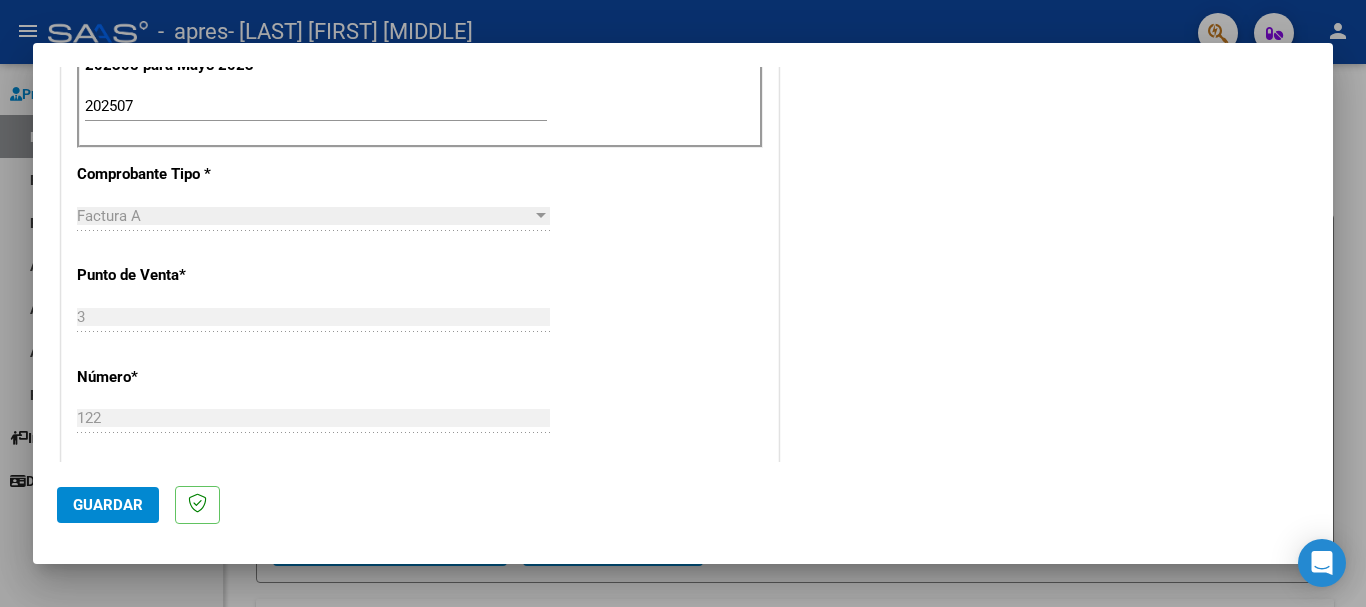 scroll, scrollTop: 680, scrollLeft: 0, axis: vertical 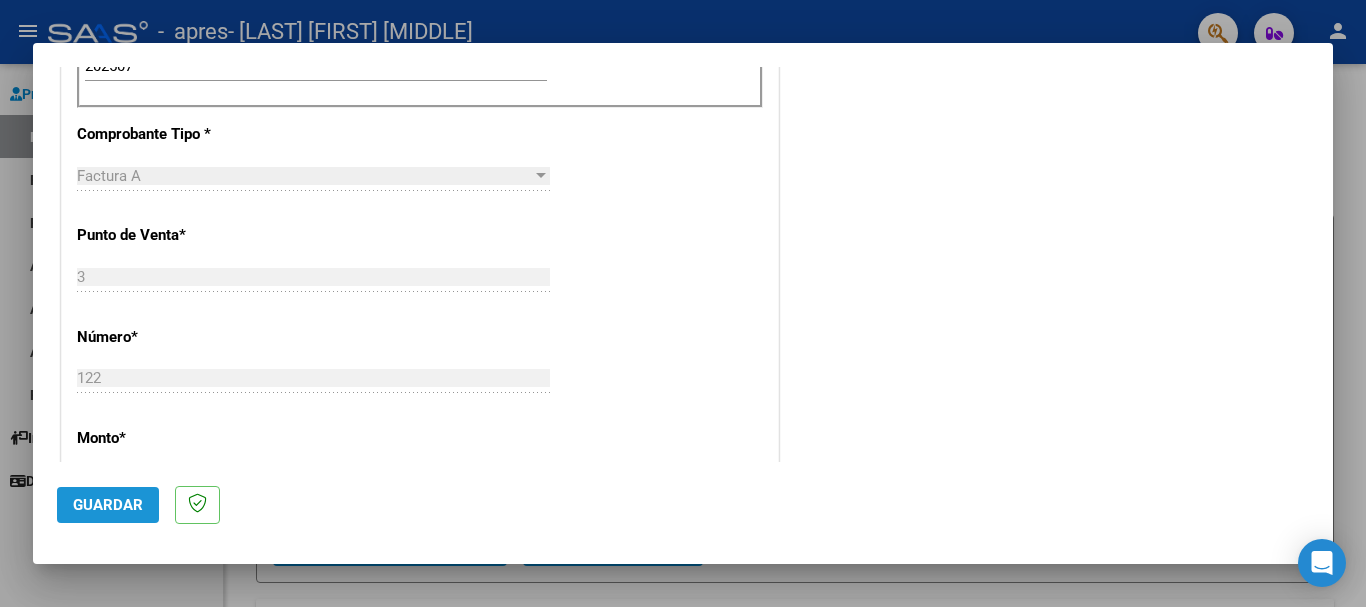 click on "Guardar" 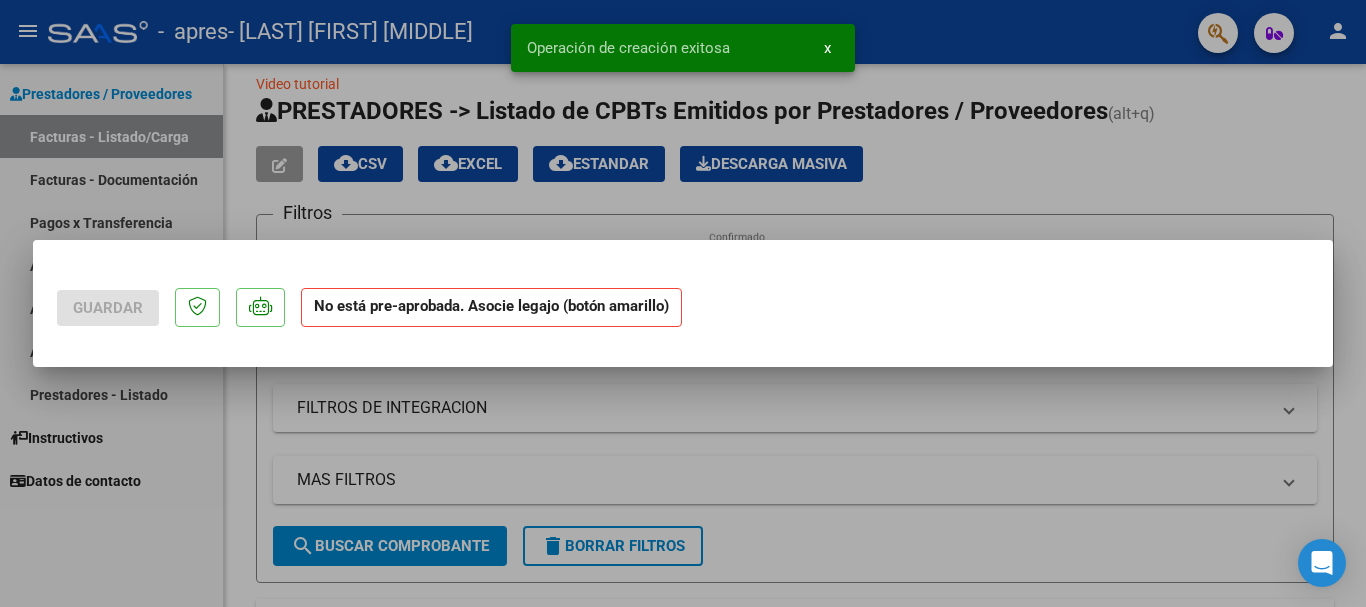 scroll, scrollTop: 0, scrollLeft: 0, axis: both 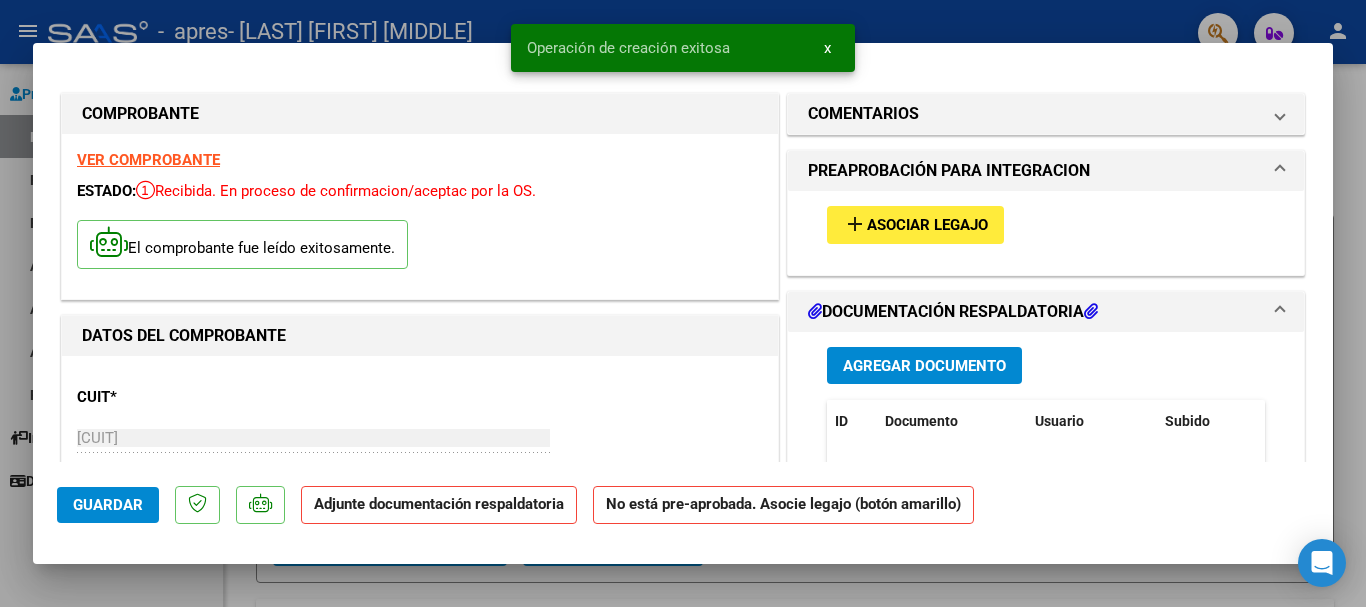 click on "Asociar Legajo" at bounding box center [927, 226] 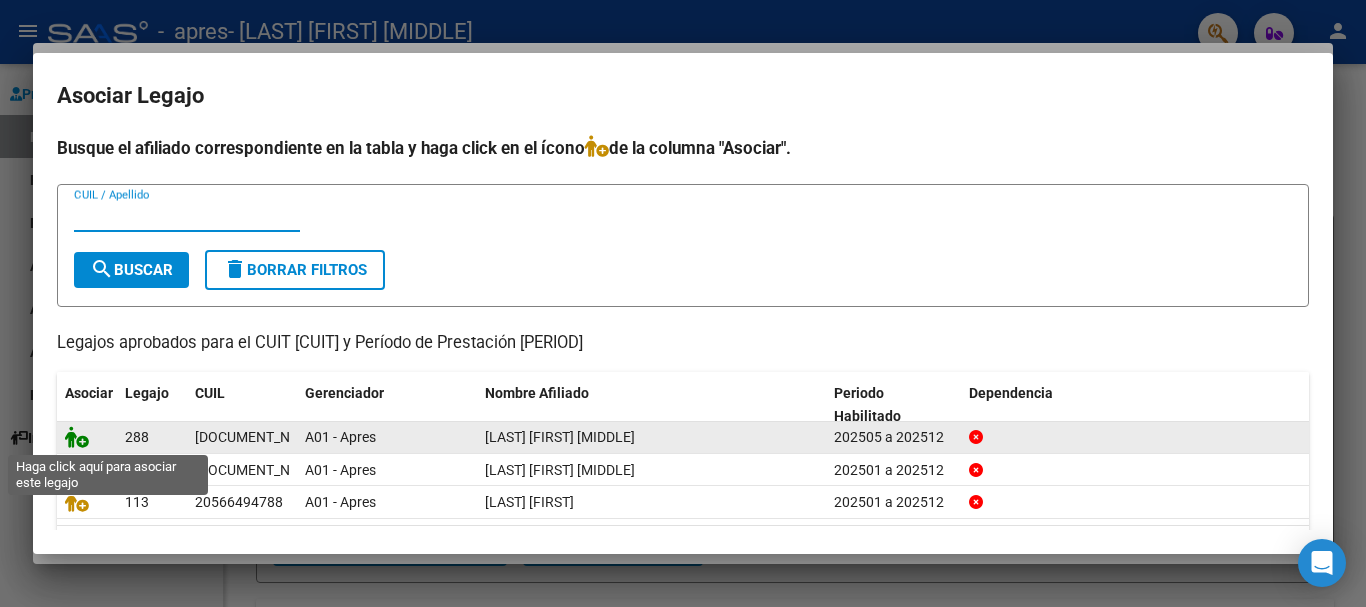 click 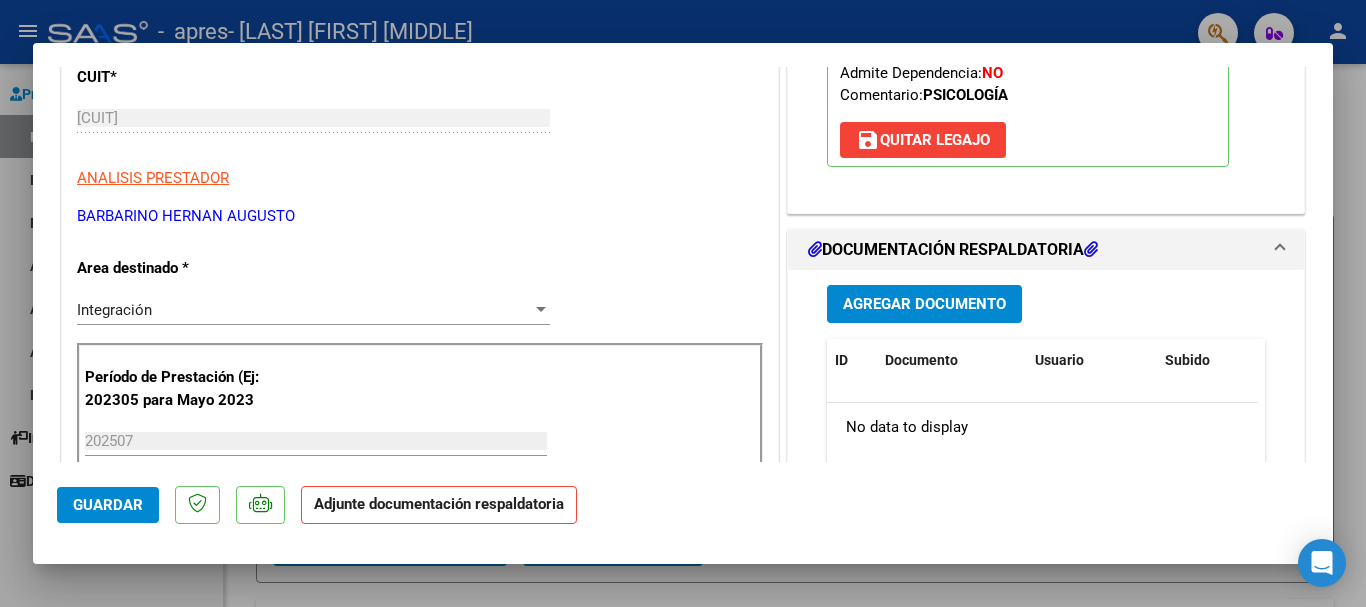 scroll, scrollTop: 360, scrollLeft: 0, axis: vertical 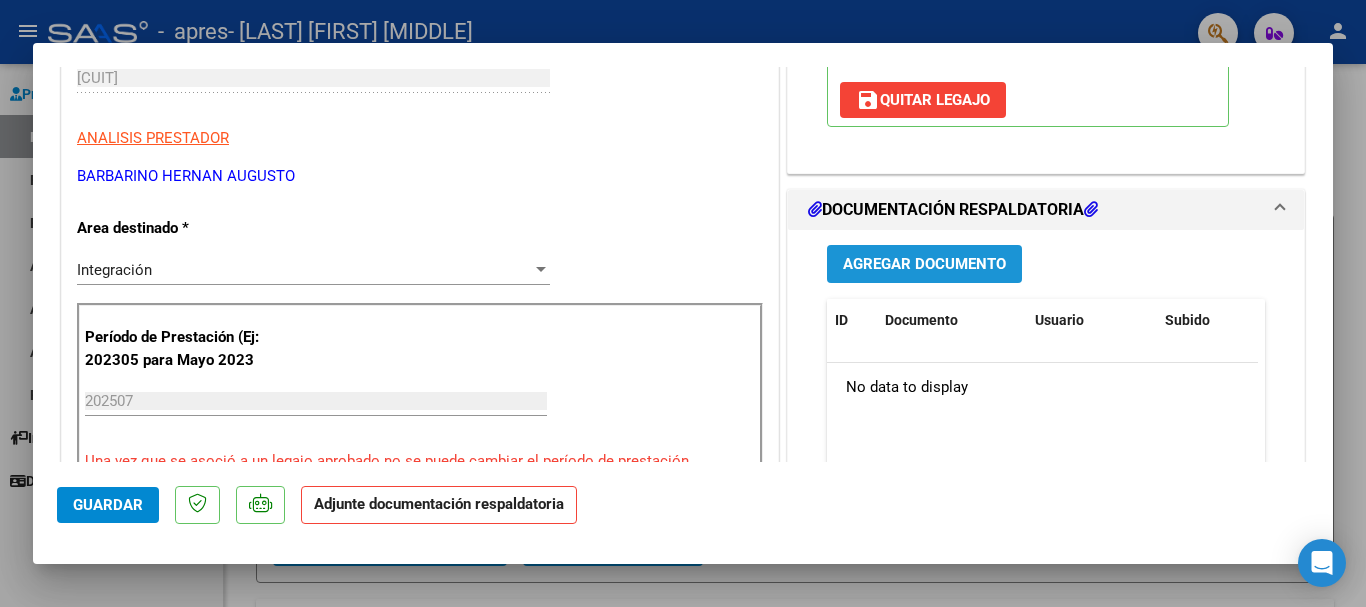 click on "Agregar Documento" at bounding box center (924, 265) 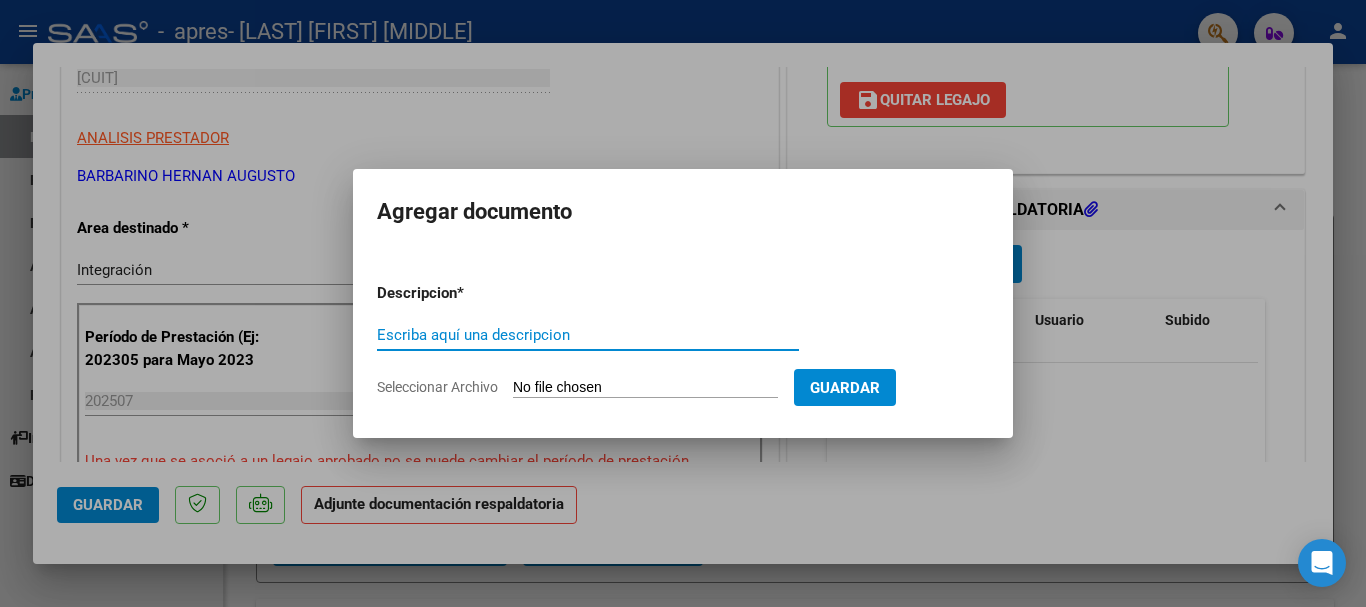 click on "Seleccionar Archivo" at bounding box center [645, 388] 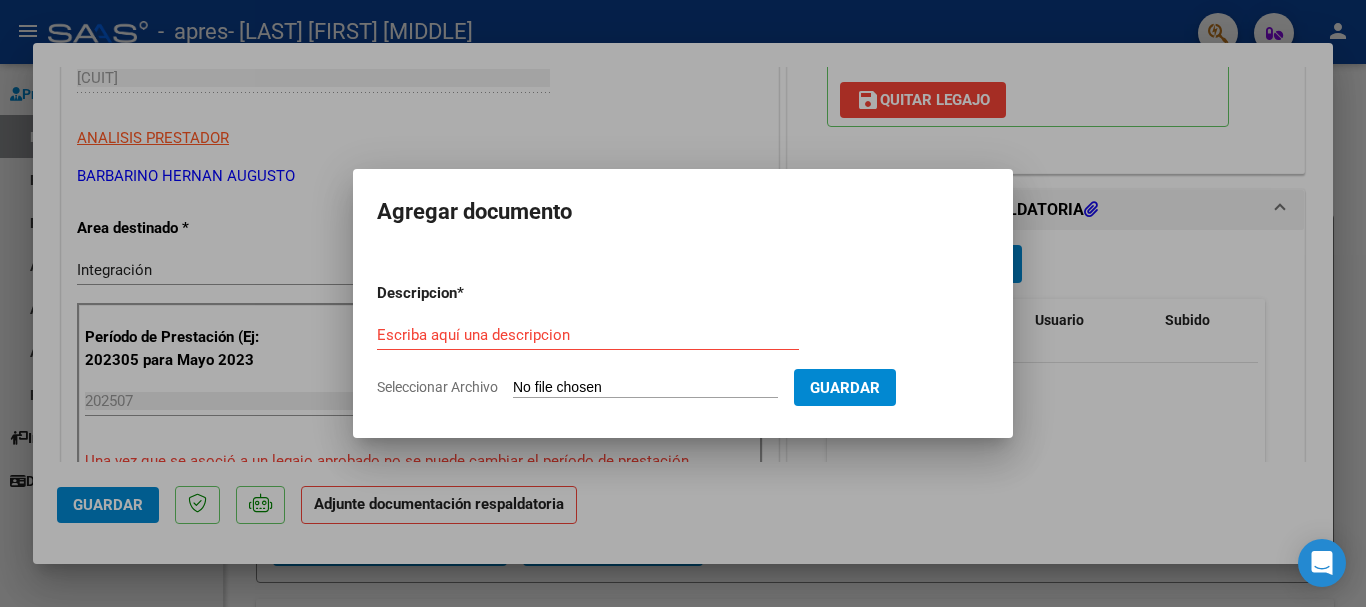 type on "C:\fakepath\MARTINOV ASISTENCIA.pdf" 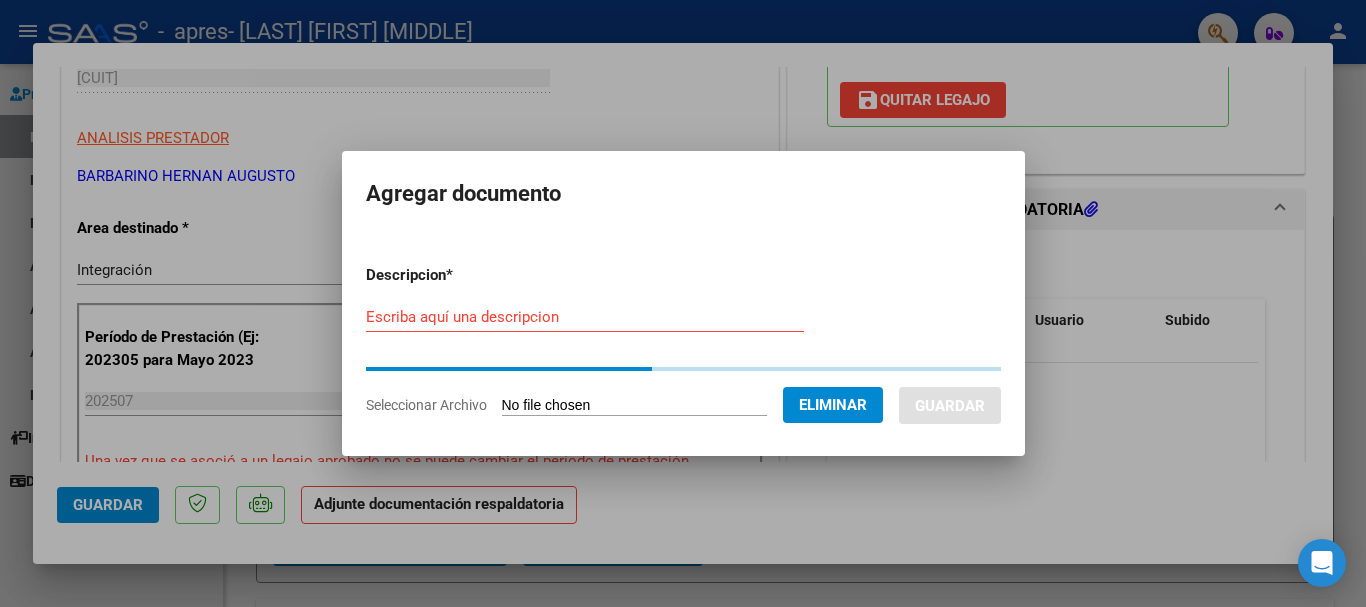 click on "Escriba aquí una descripcion" at bounding box center (585, 317) 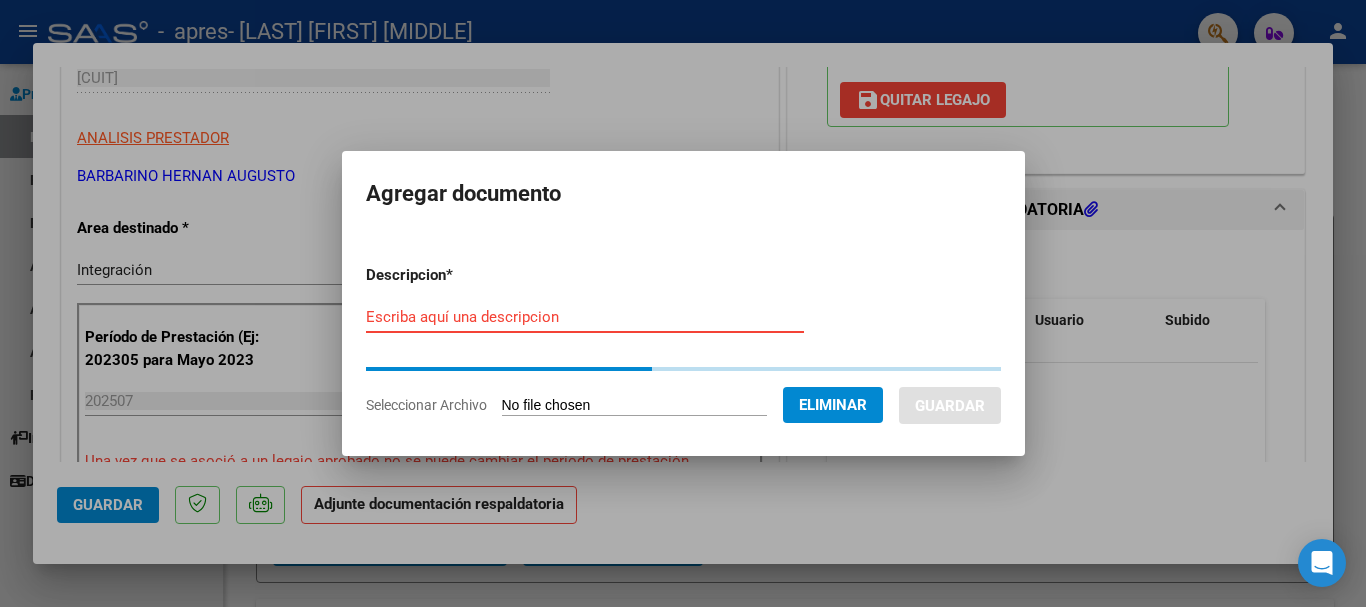 type on "O" 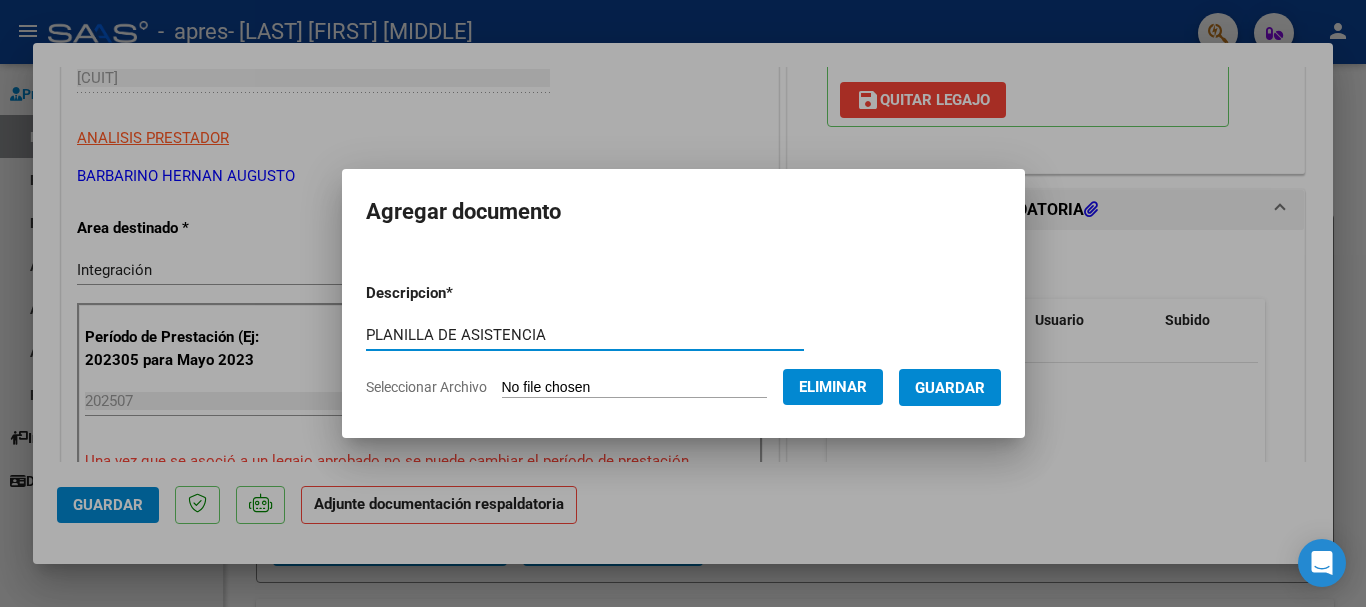 type on "PLANILLA DE ASISTENCIA" 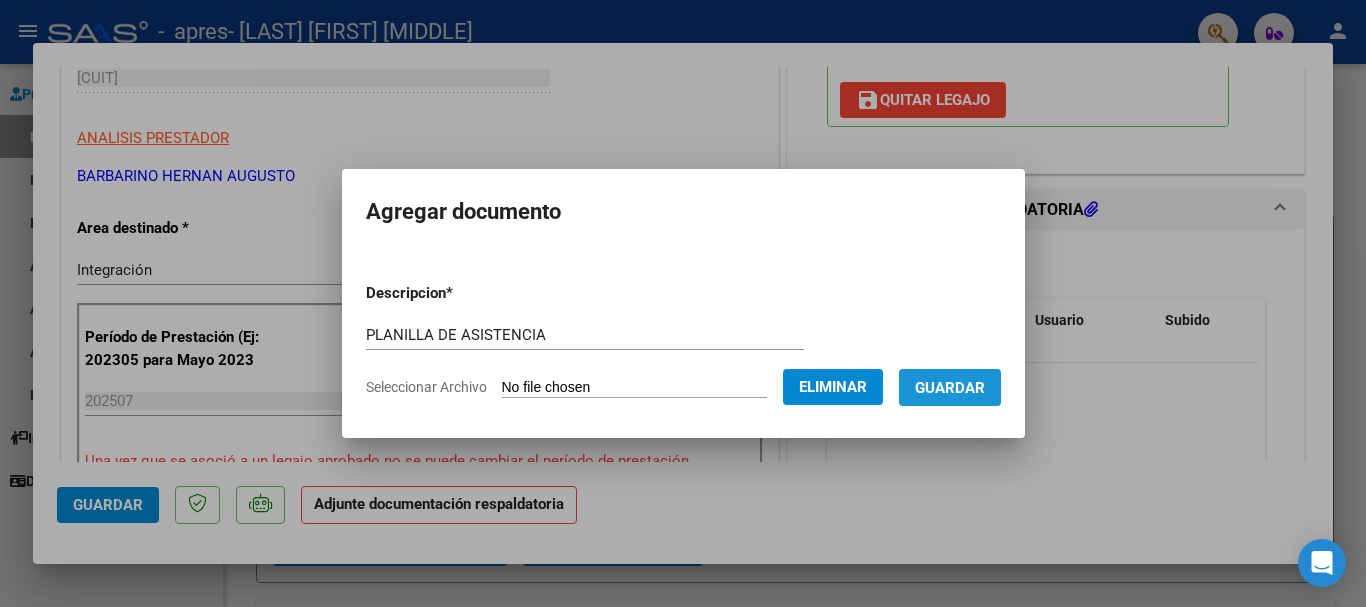 click on "Guardar" at bounding box center (950, 388) 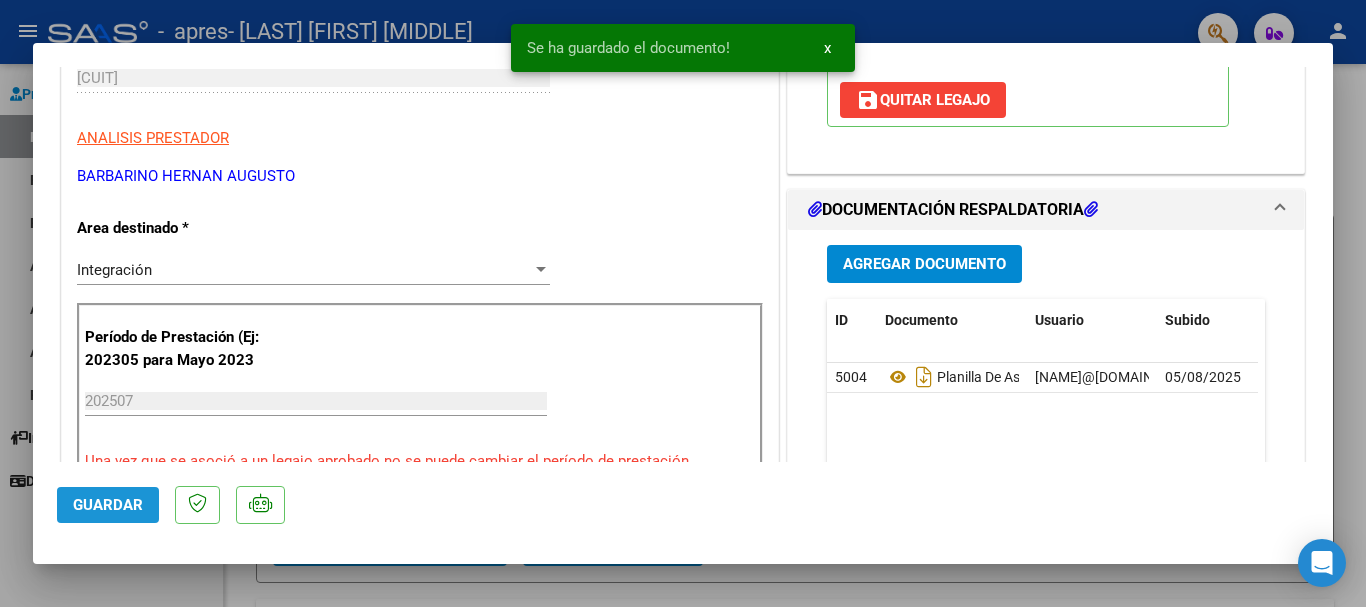 click on "Guardar" 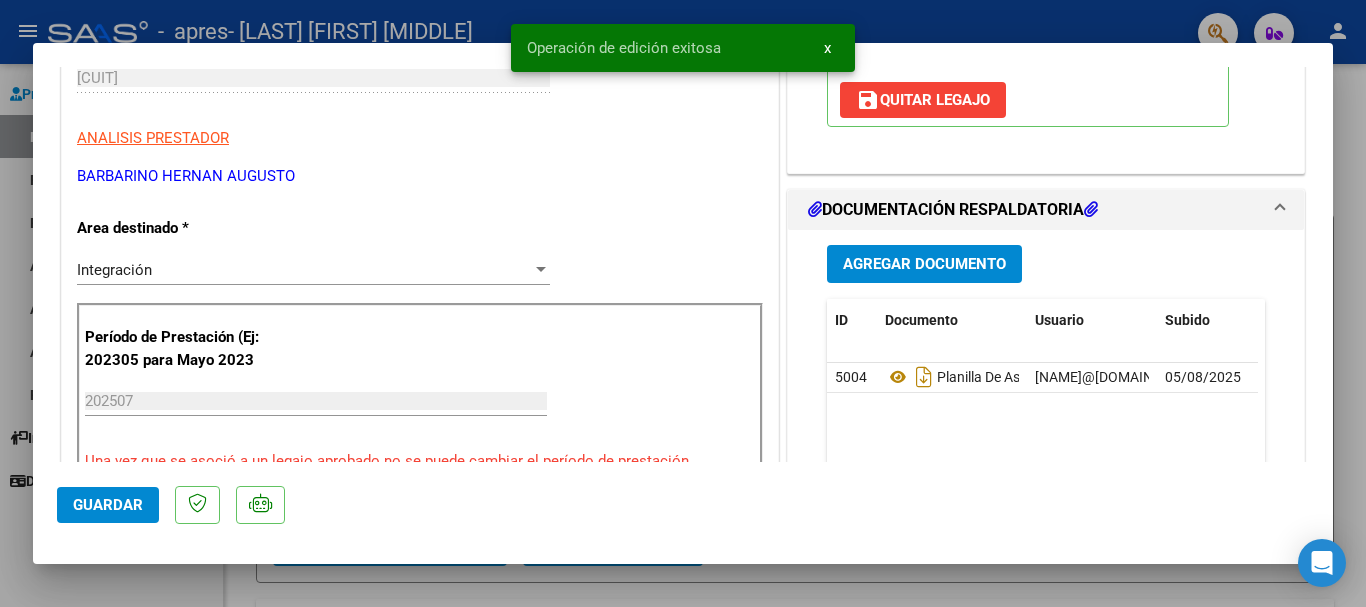 click at bounding box center (683, 303) 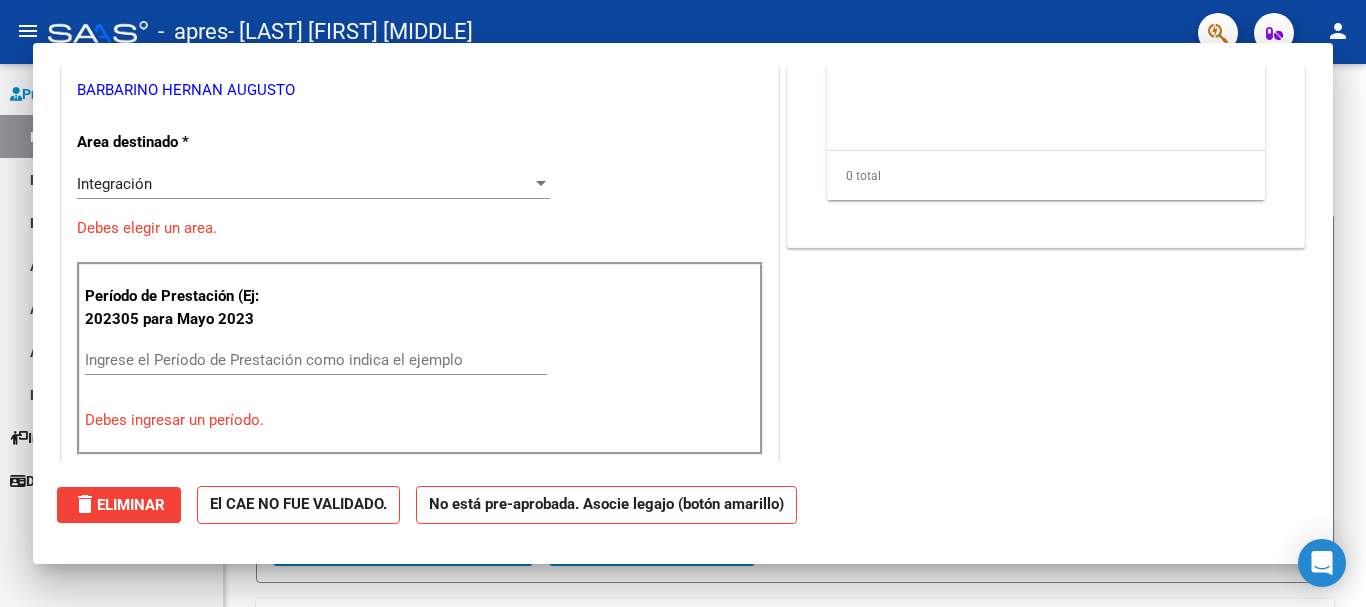 scroll, scrollTop: 0, scrollLeft: 0, axis: both 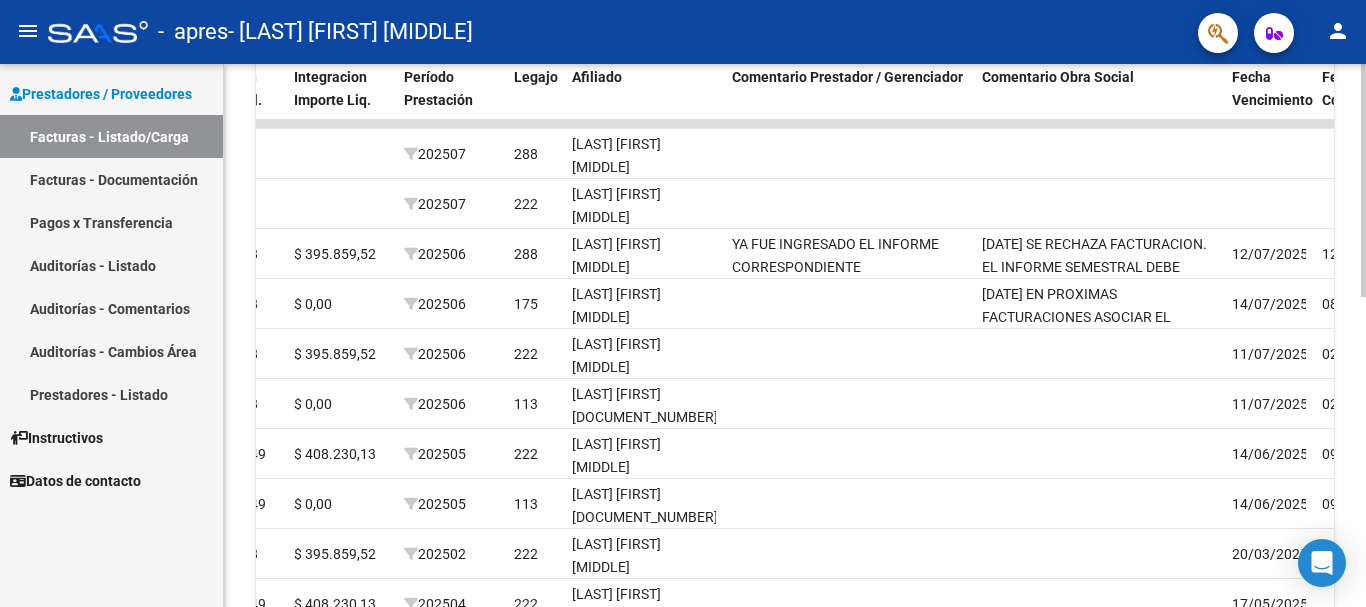 click 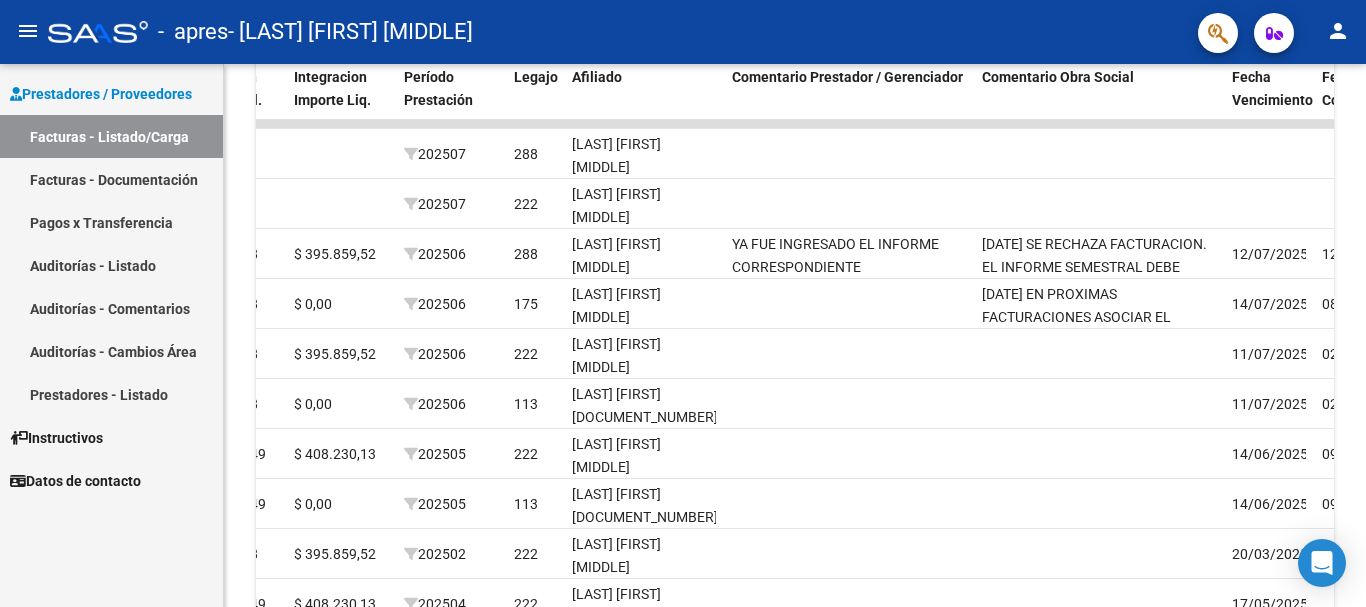 click on "person" 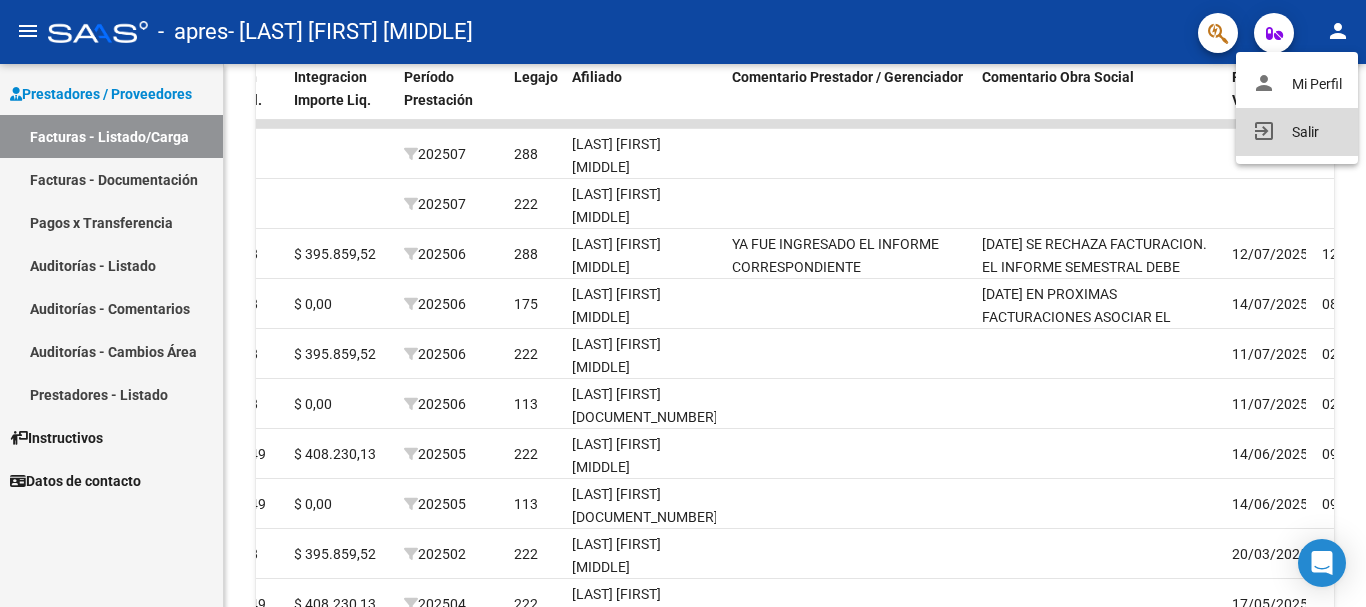 click on "exit_to_app  Salir" at bounding box center [1297, 132] 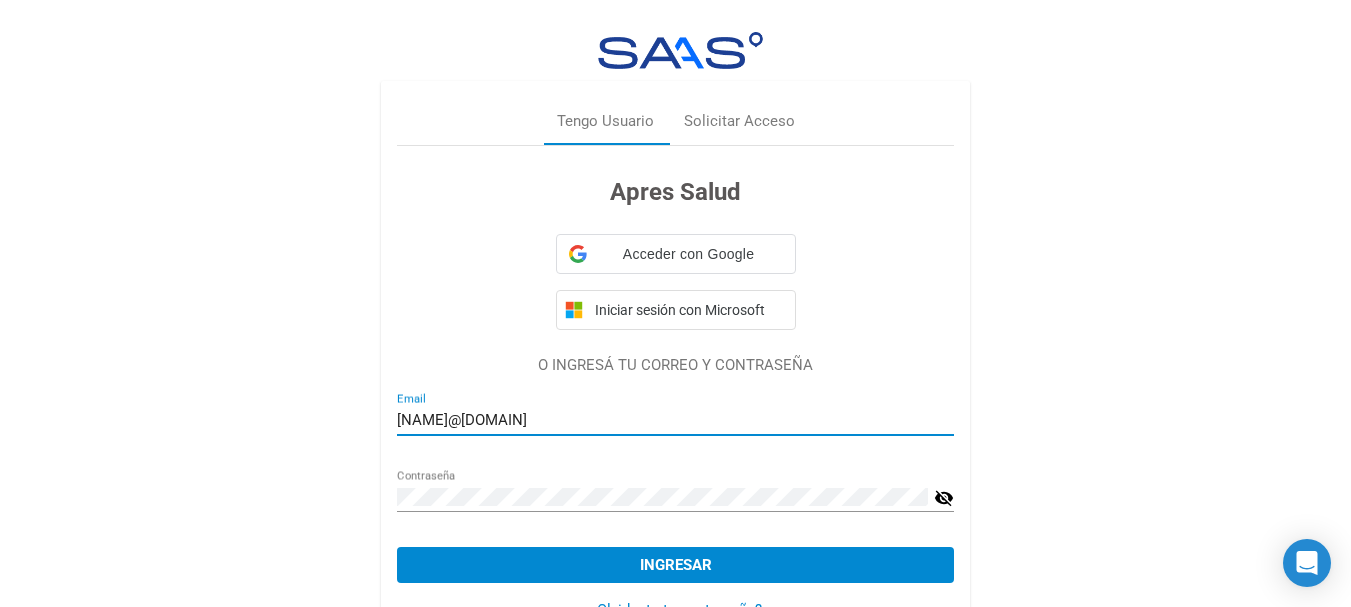 click on "[NAME]@[DOMAIN]" at bounding box center [675, 420] 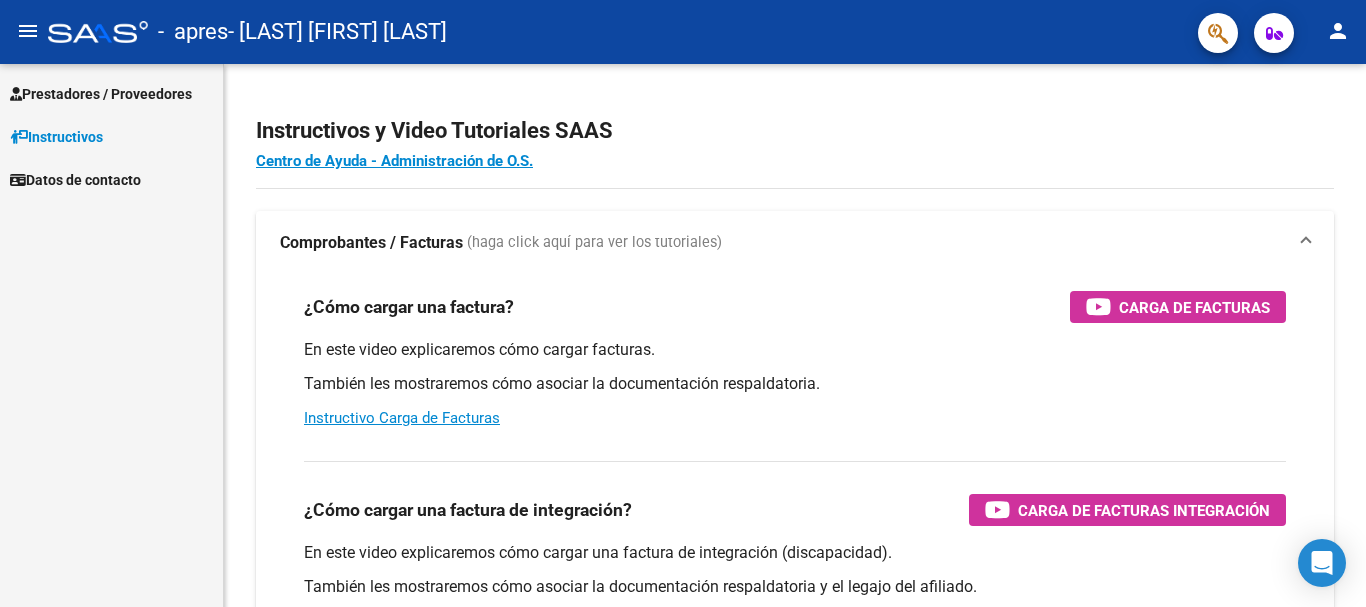 scroll, scrollTop: 0, scrollLeft: 0, axis: both 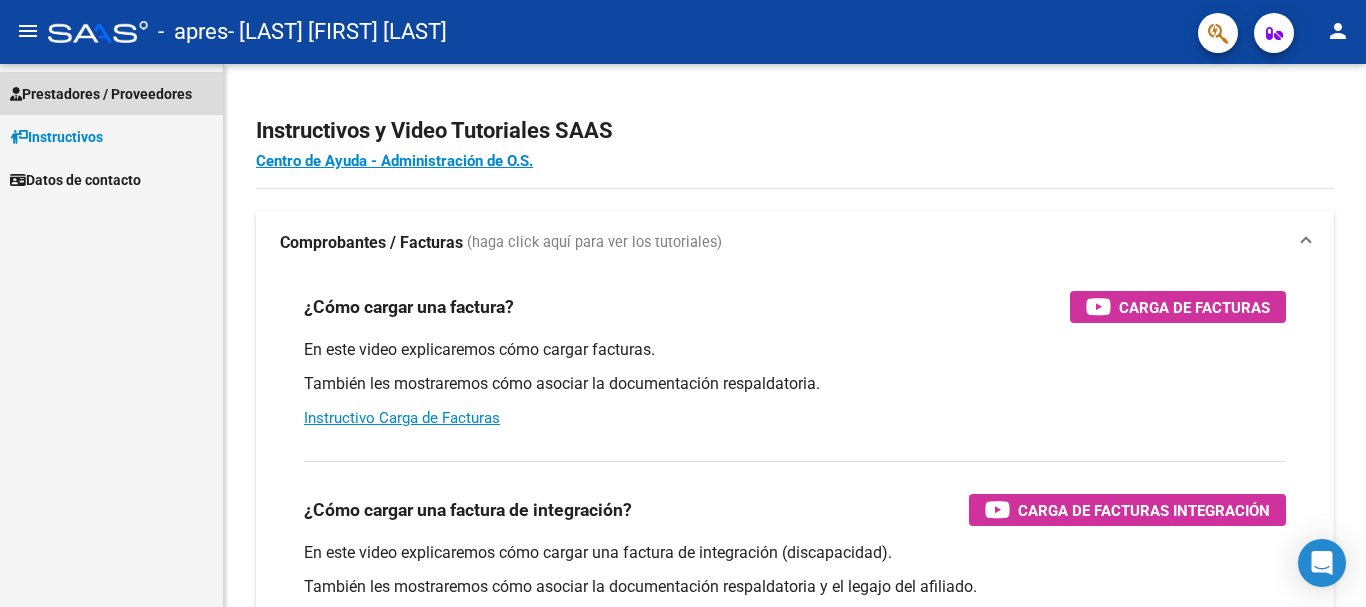 click on "Prestadores / Proveedores" at bounding box center (101, 94) 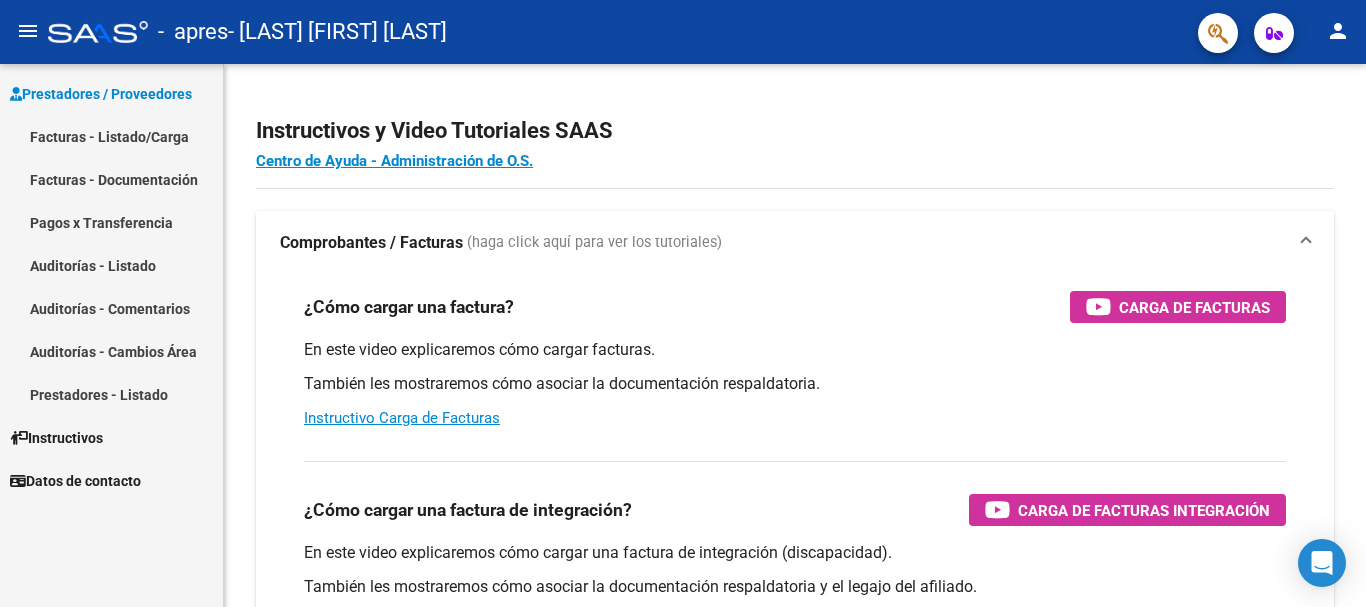 click on "Facturas - Listado/Carga" at bounding box center (111, 136) 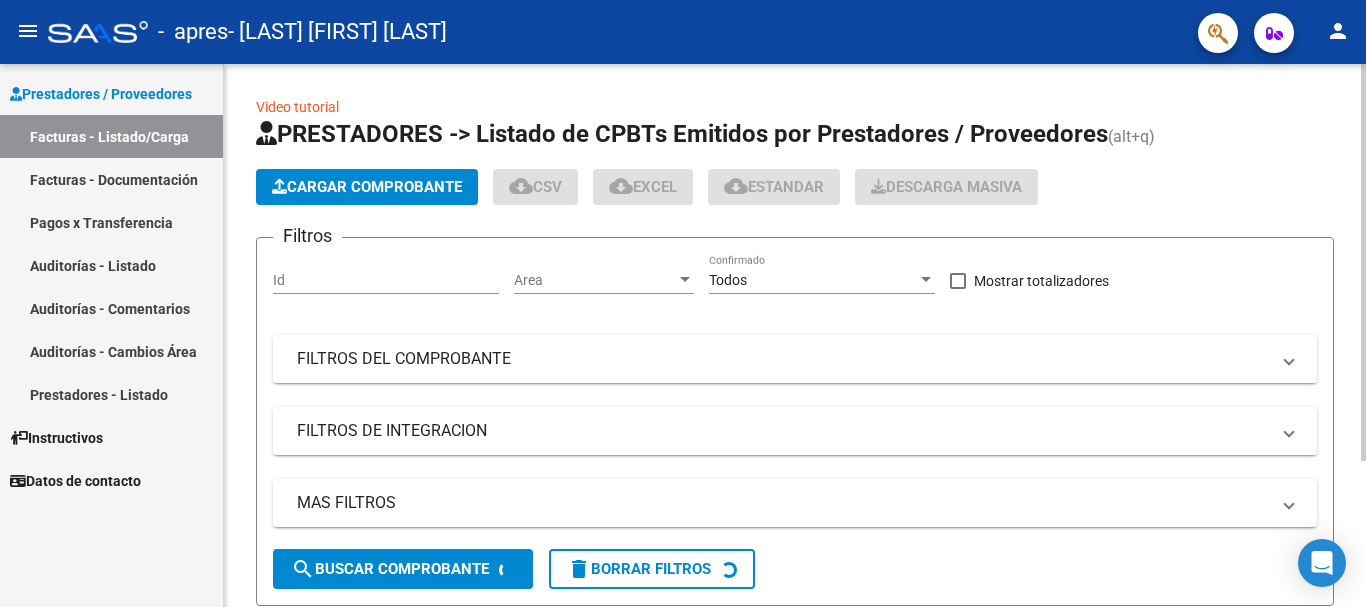 click 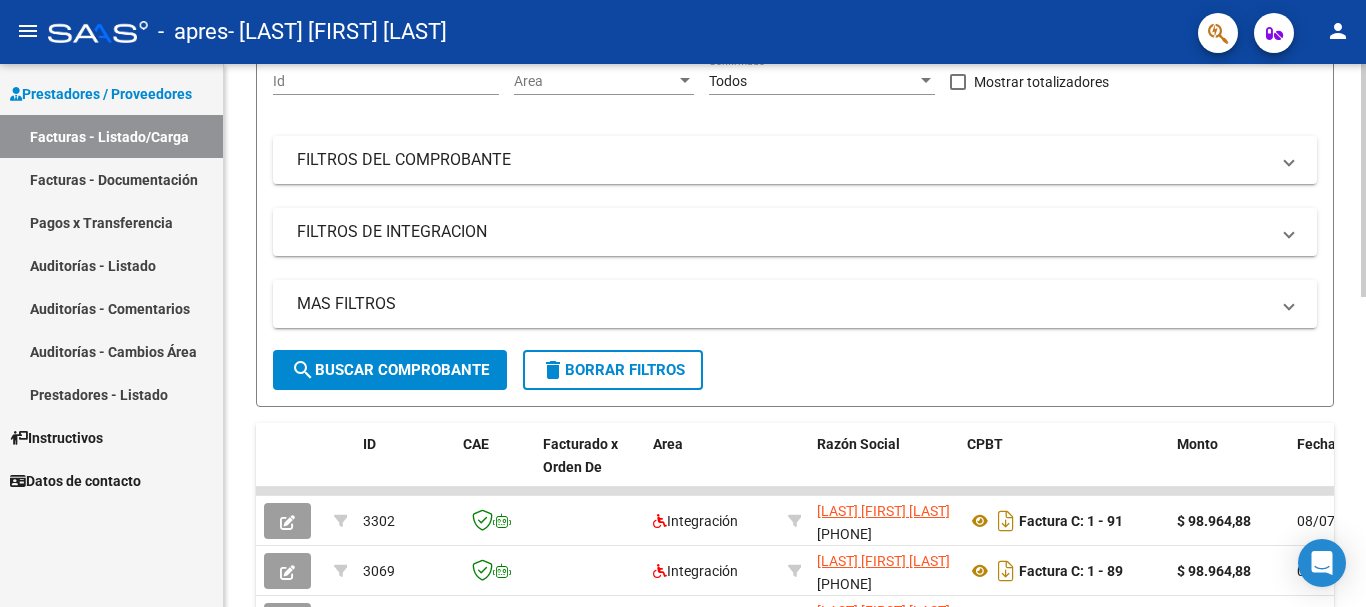 scroll, scrollTop: 725, scrollLeft: 0, axis: vertical 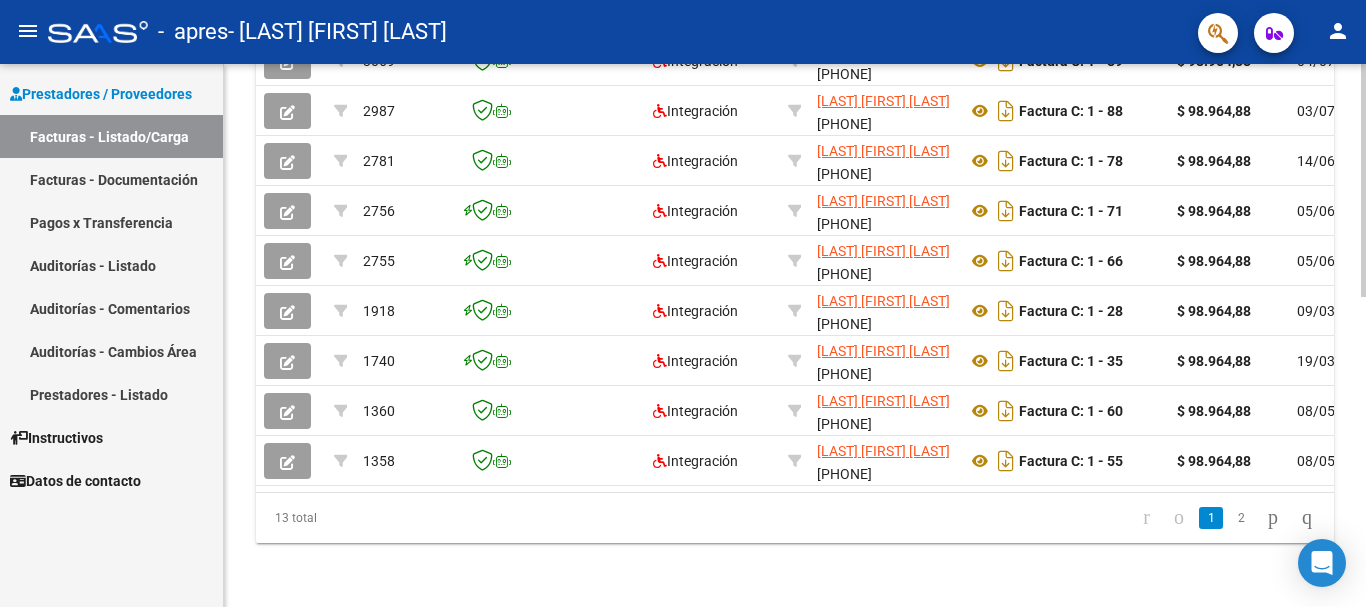 click 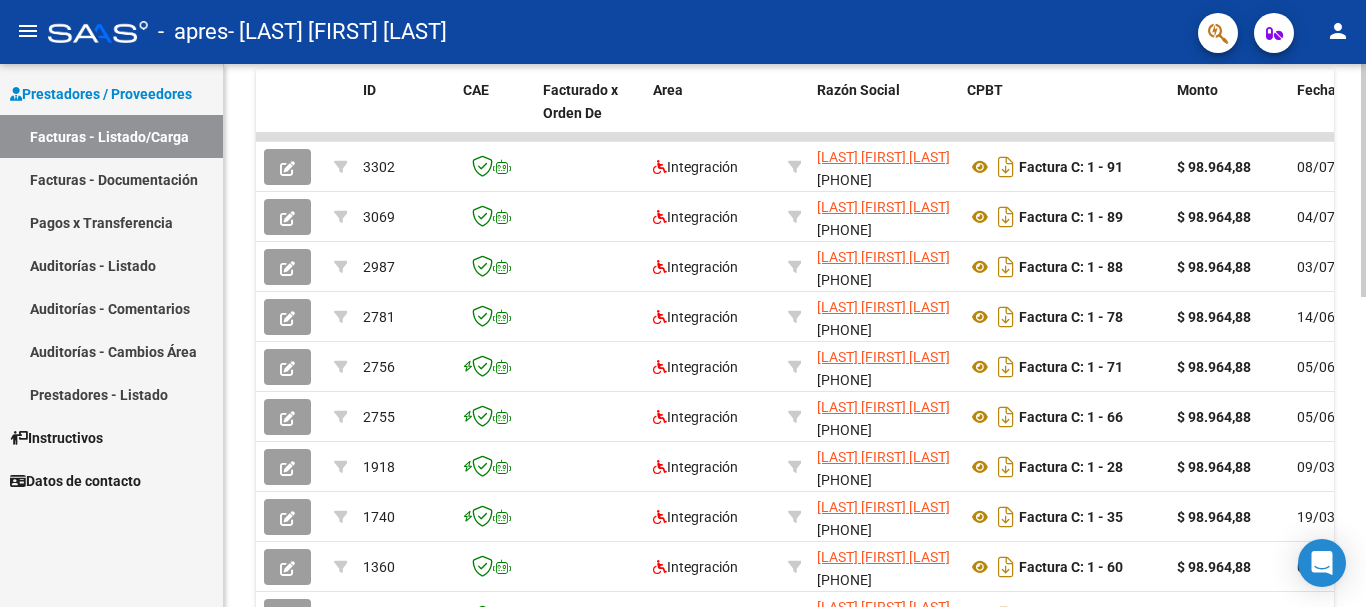 scroll, scrollTop: 552, scrollLeft: 0, axis: vertical 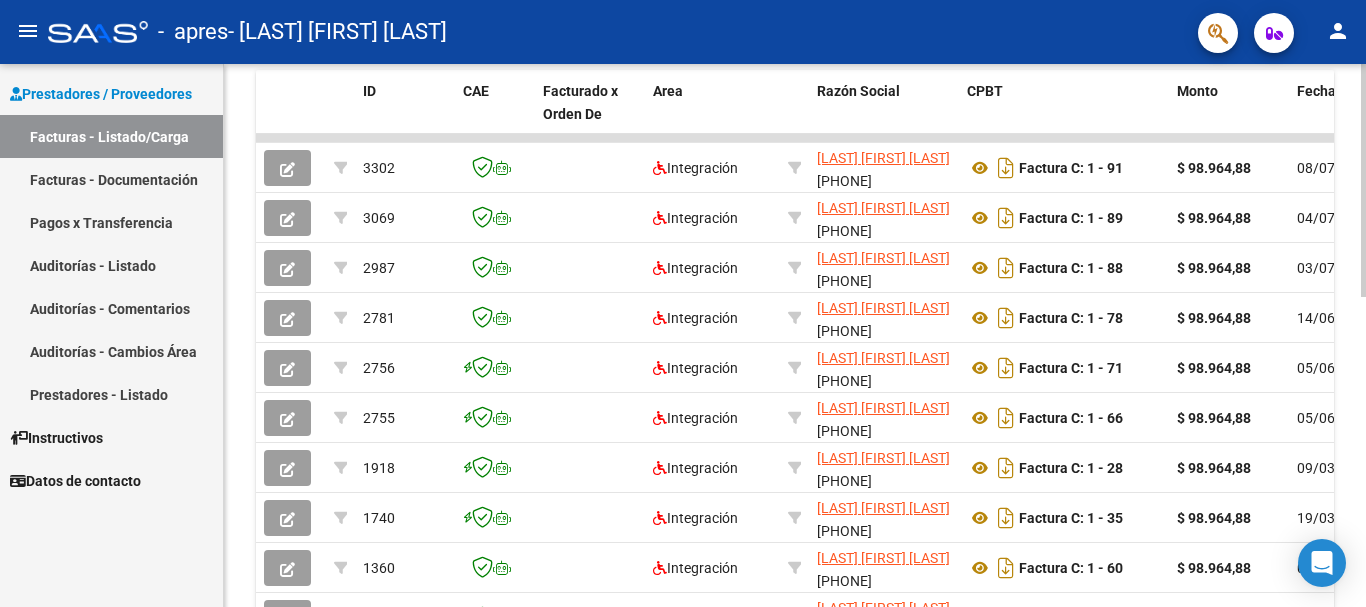 click 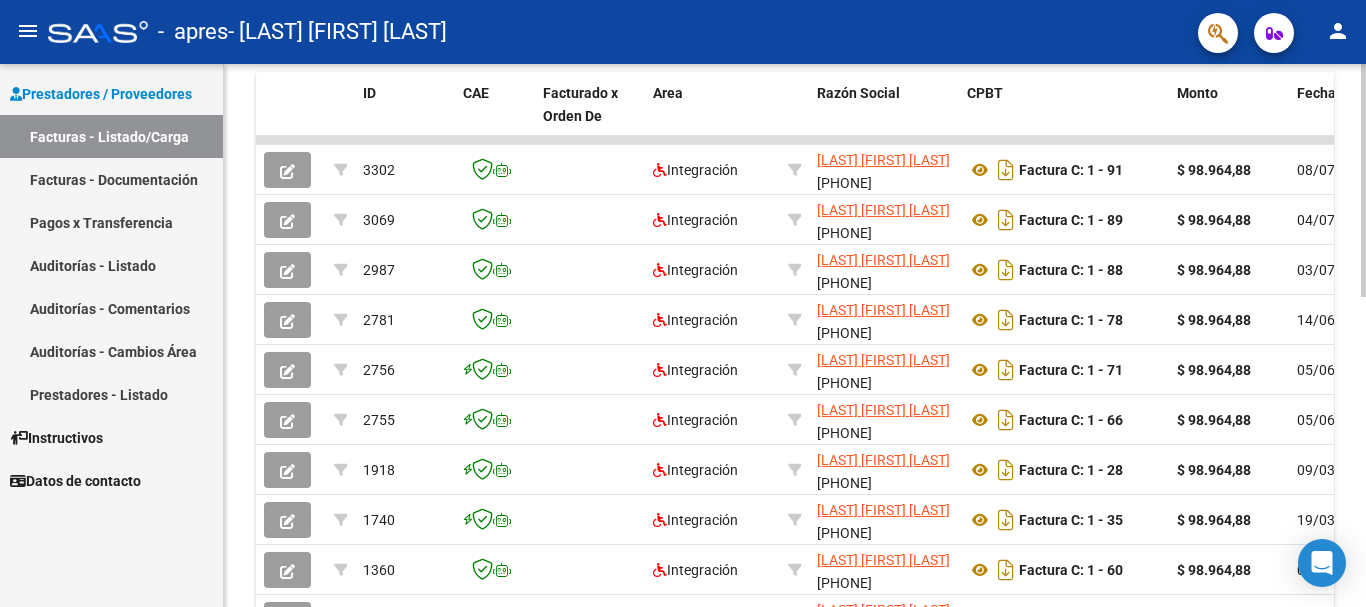 scroll, scrollTop: 725, scrollLeft: 0, axis: vertical 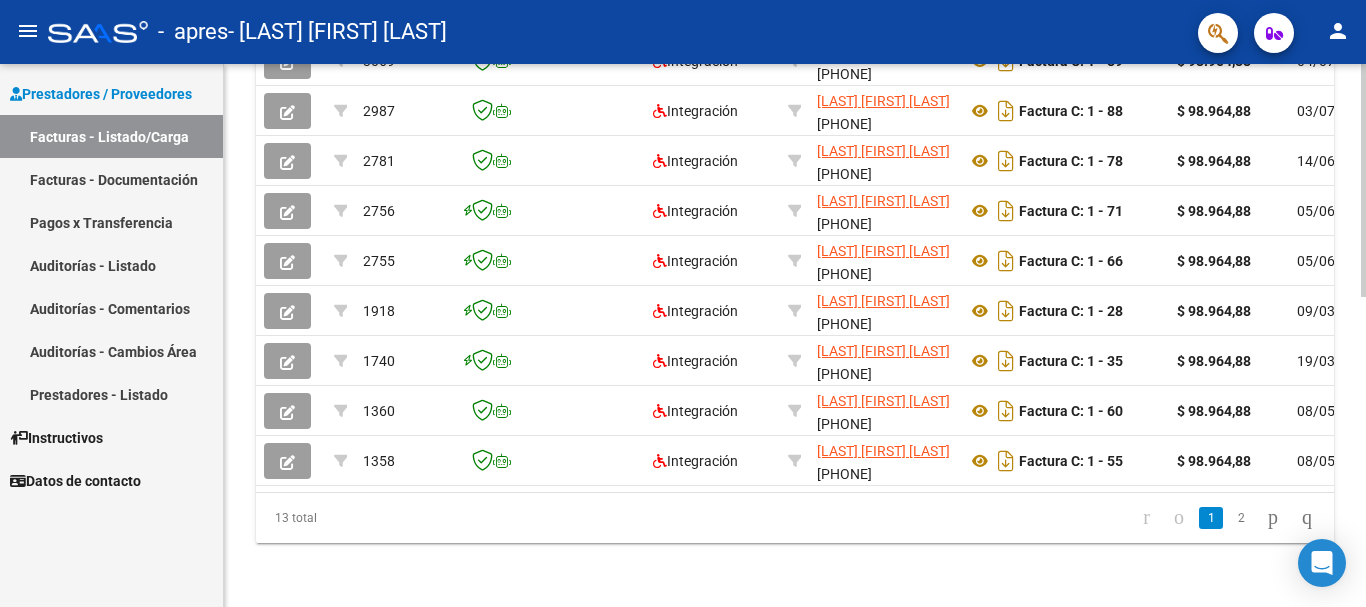 click 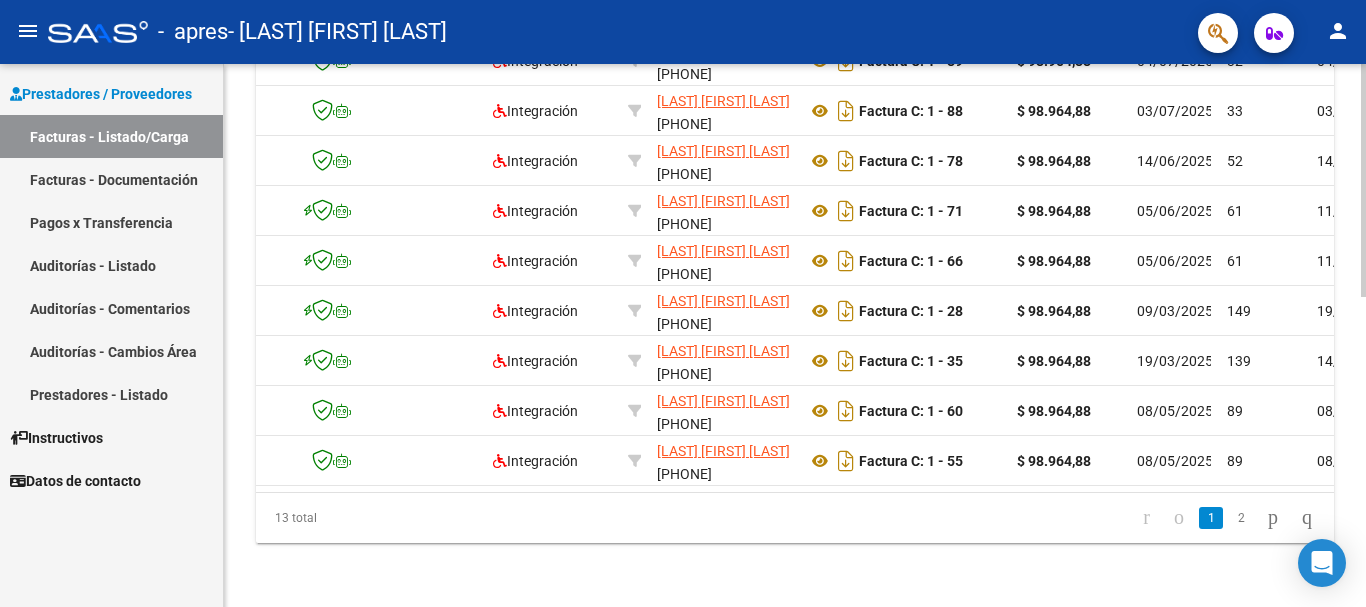 scroll, scrollTop: 0, scrollLeft: 200, axis: horizontal 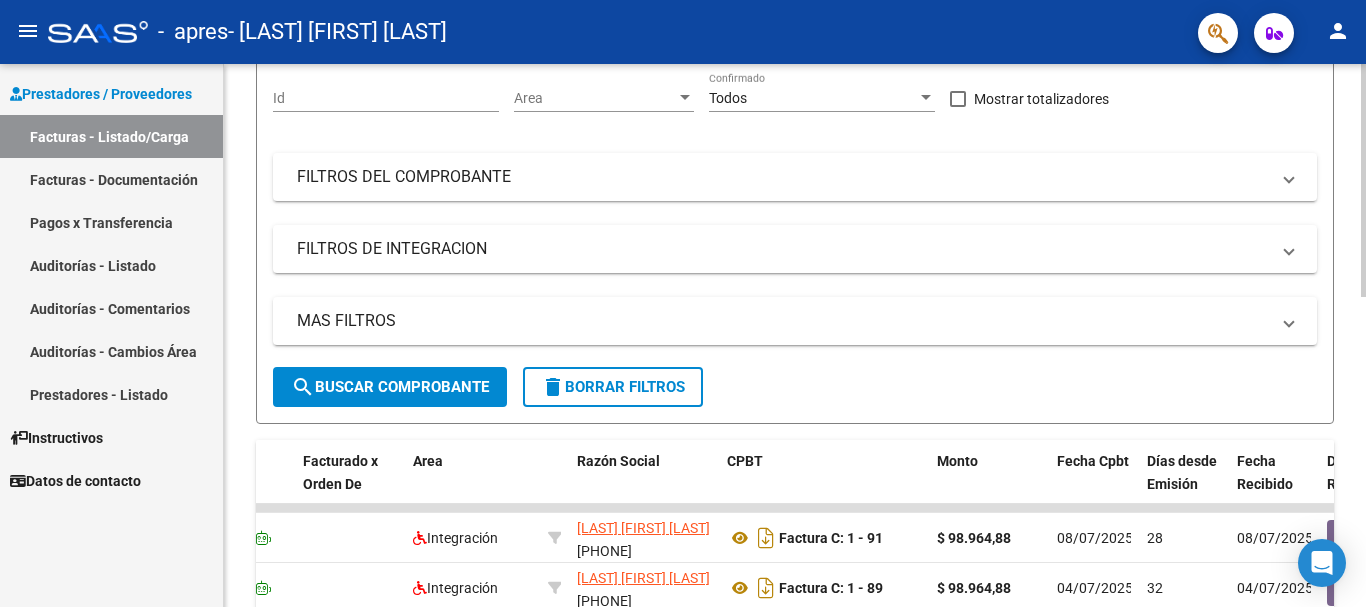 click 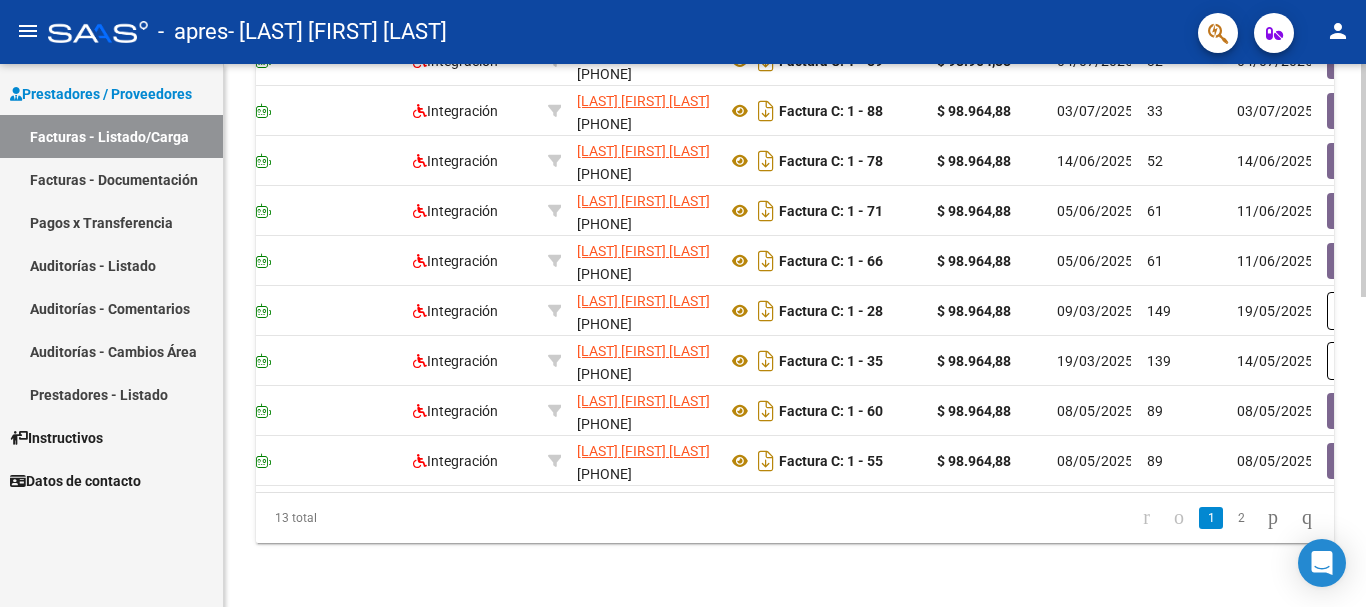 click 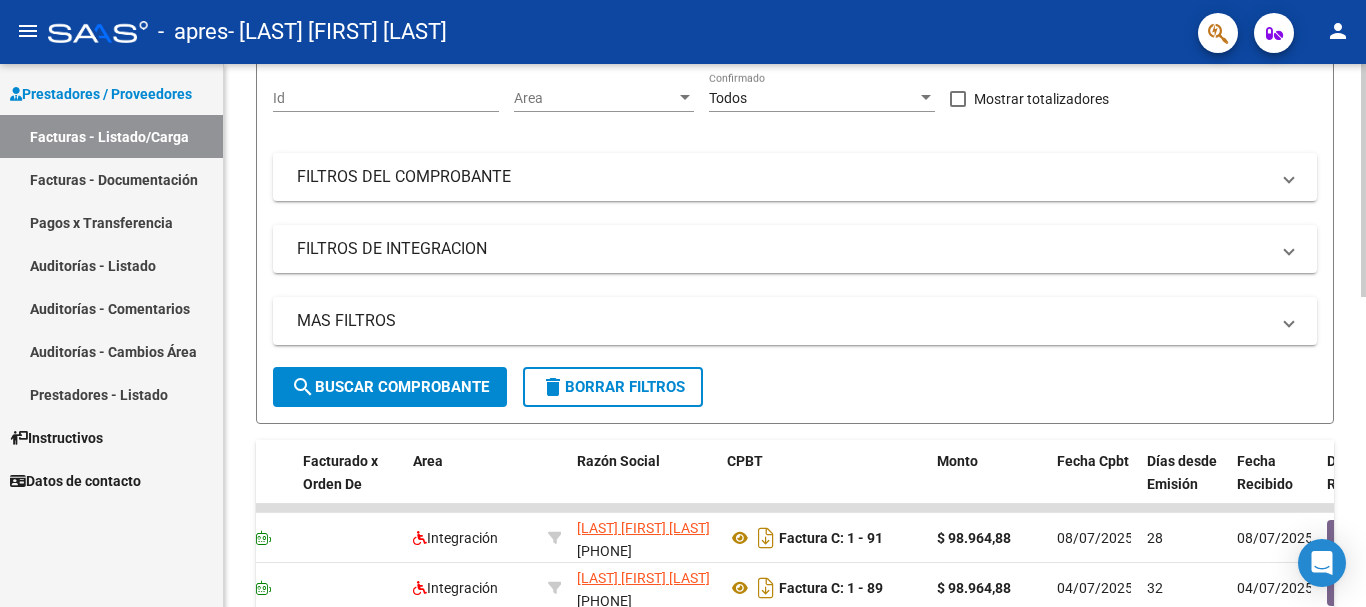 click 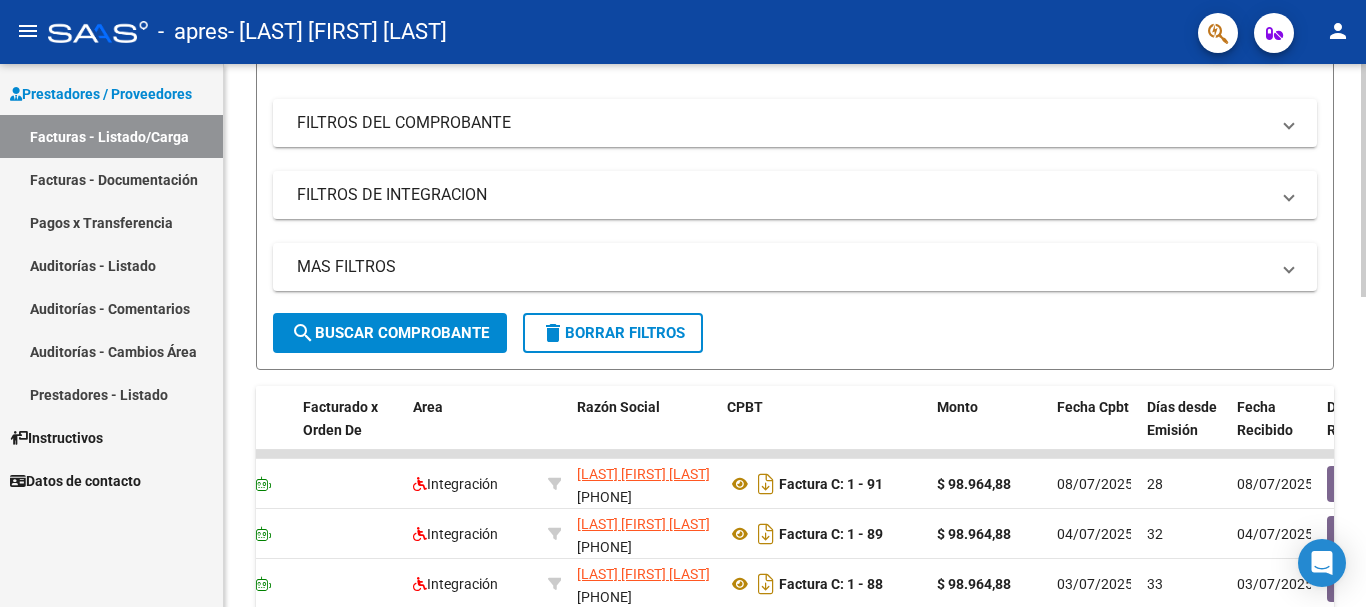 click 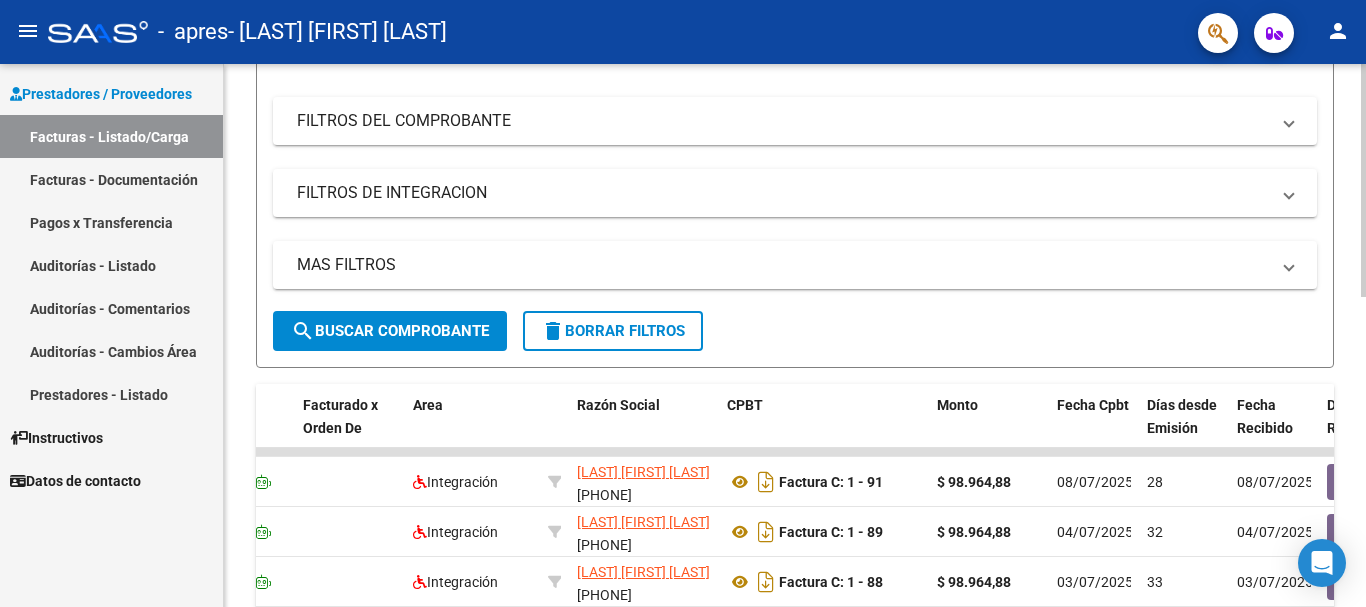 click 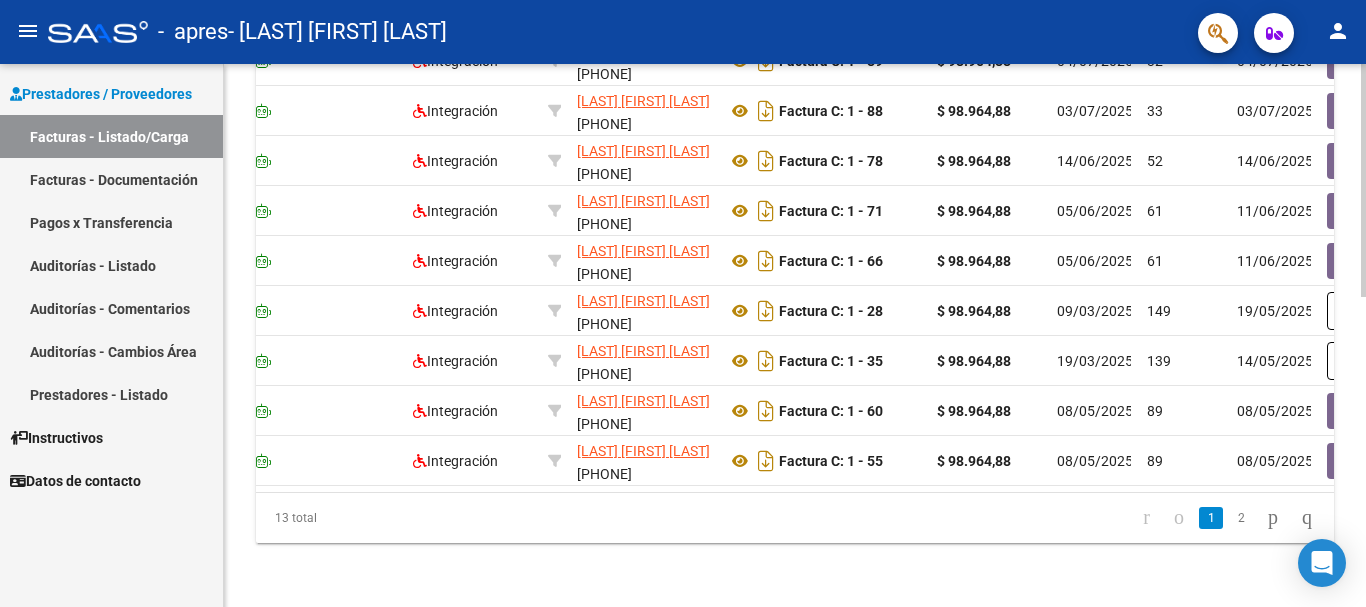 click 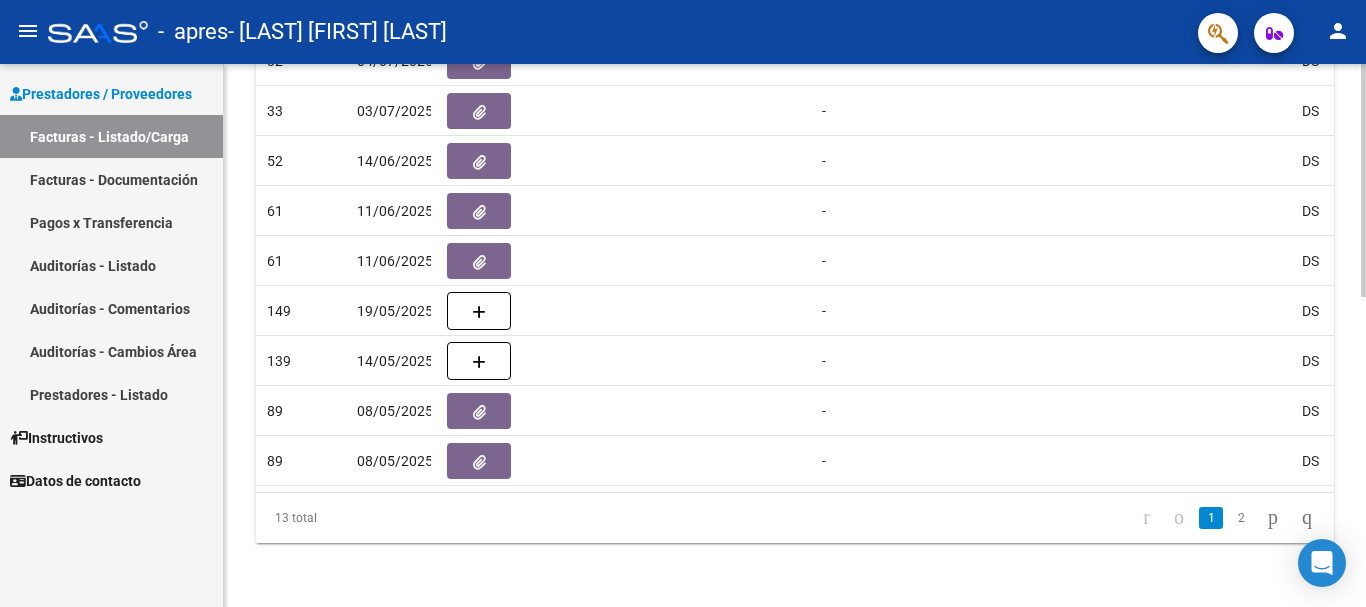 scroll, scrollTop: 0, scrollLeft: 1160, axis: horizontal 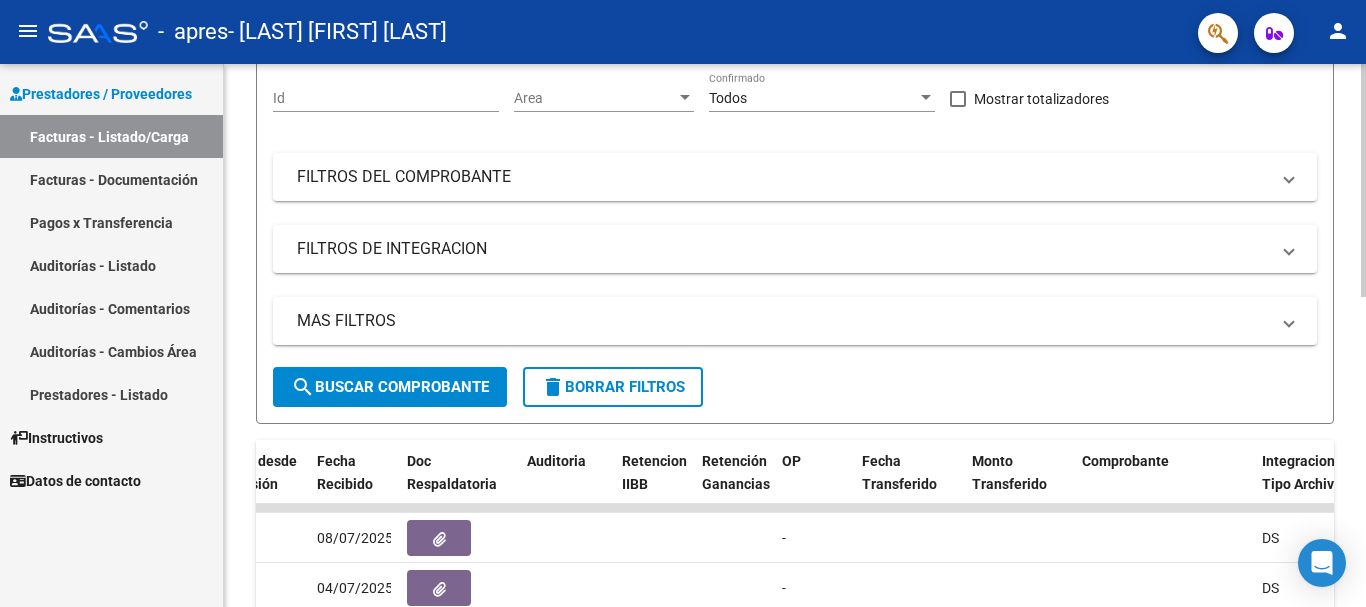 click 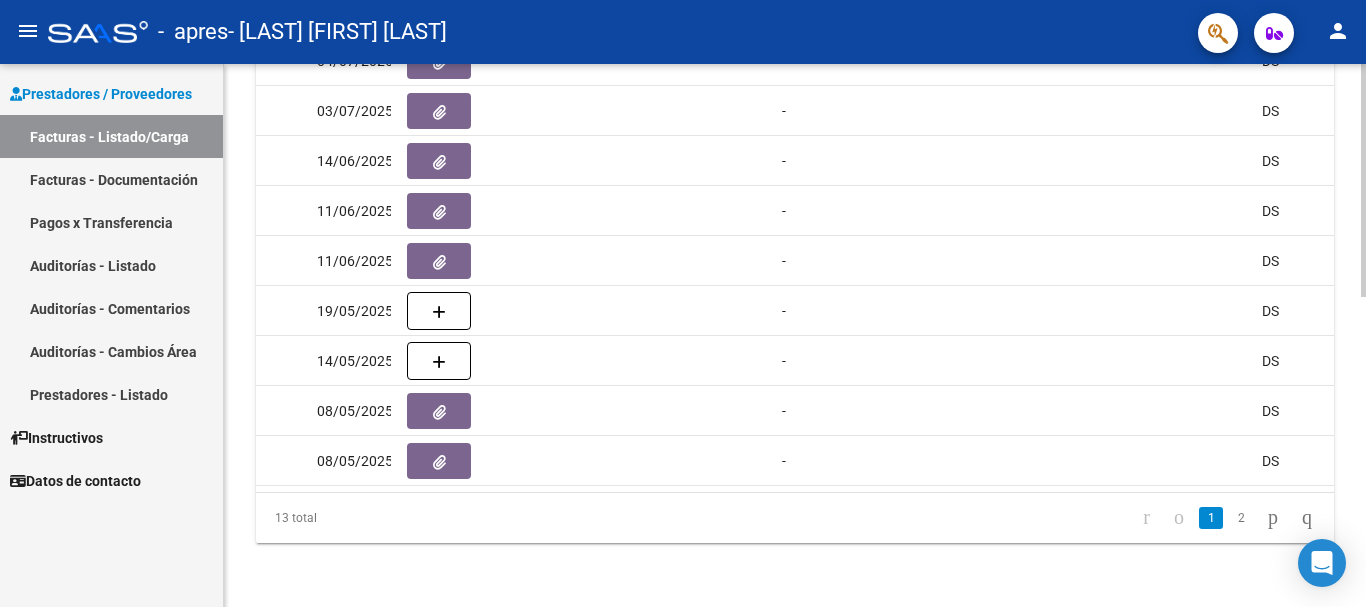 click 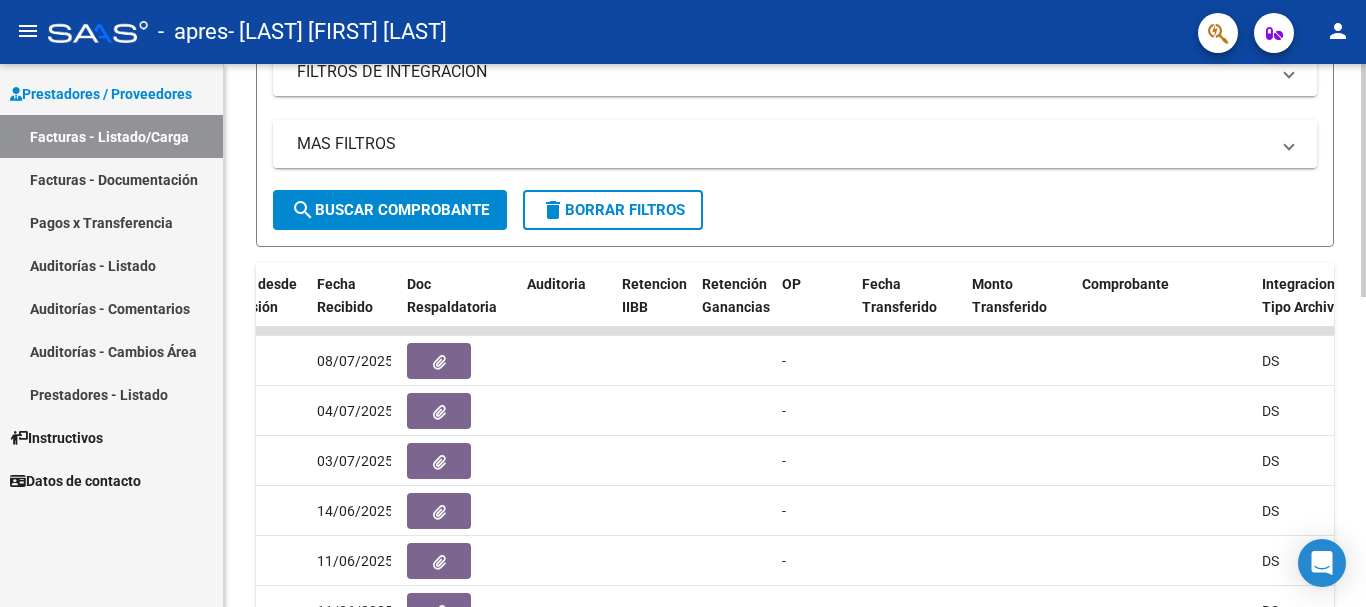 scroll, scrollTop: 423, scrollLeft: 0, axis: vertical 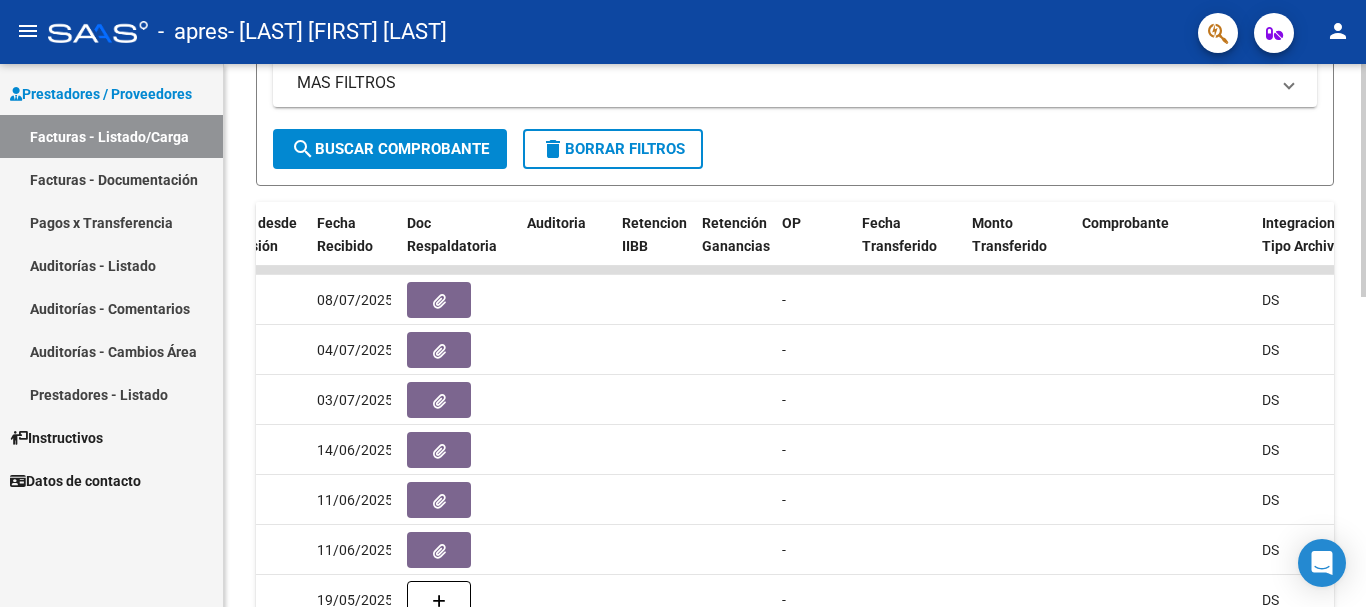 click 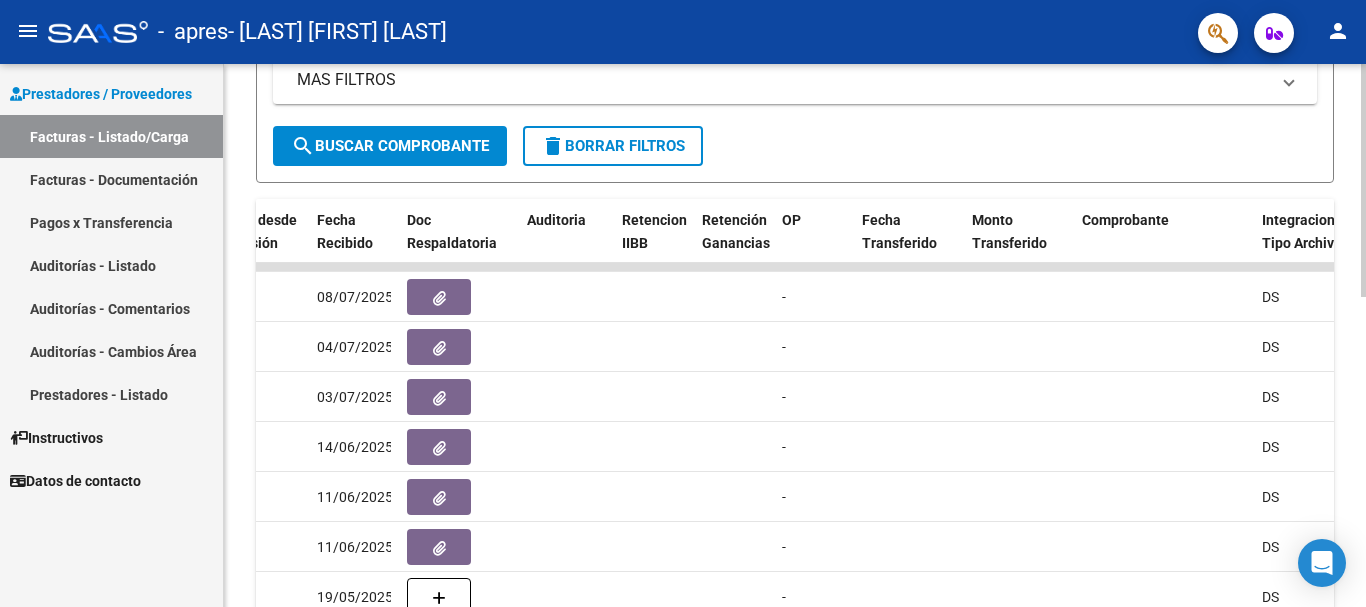 scroll, scrollTop: 725, scrollLeft: 0, axis: vertical 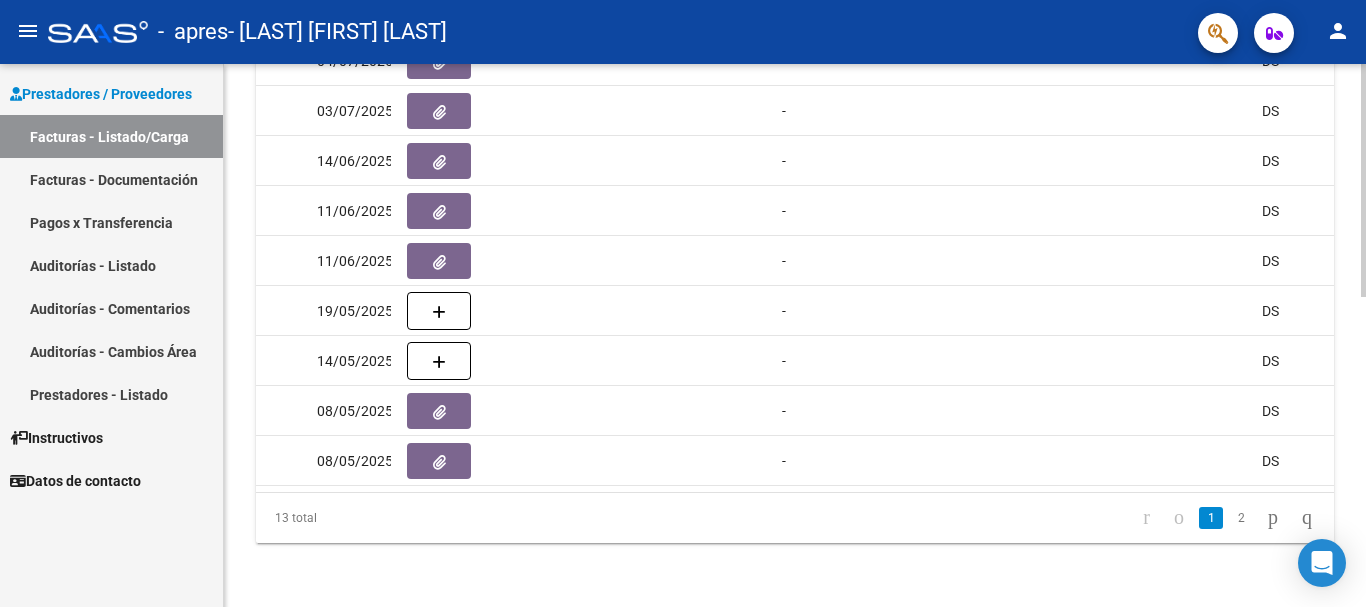 click 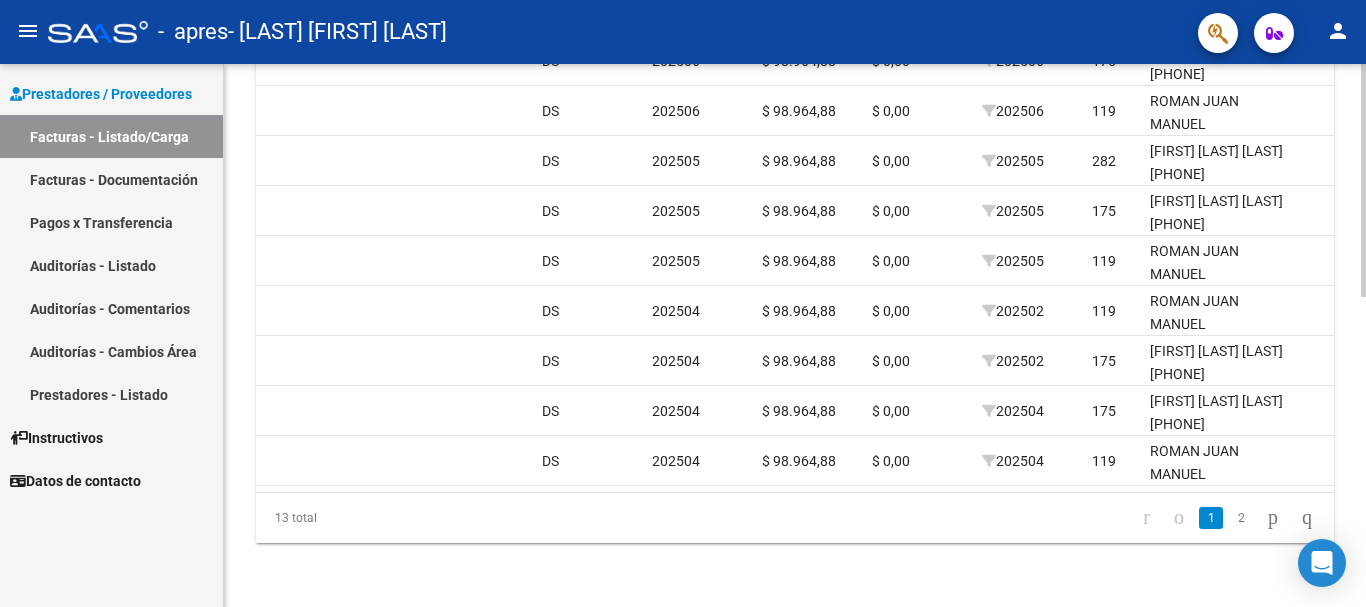 scroll, scrollTop: 0, scrollLeft: 1920, axis: horizontal 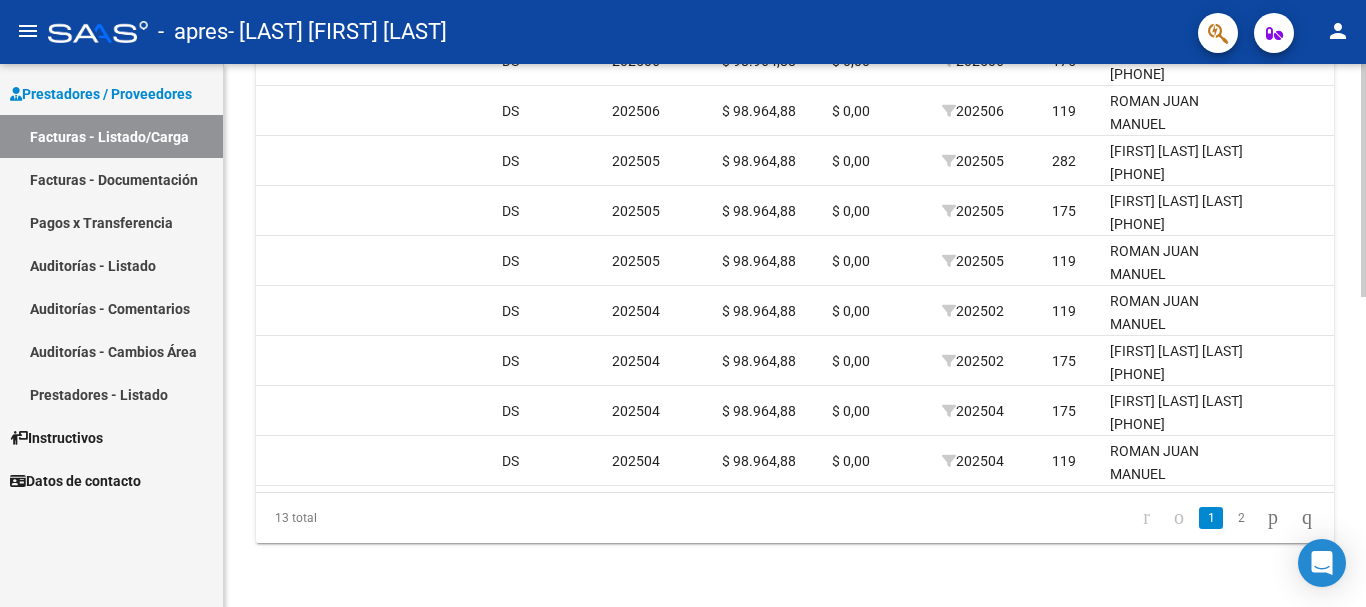 click on "Video tutorial   PRESTADORES -> Listado de CPBTs Emitidos por Prestadores / Proveedores (alt+q)   Cargar Comprobante
cloud_download  CSV  cloud_download  EXCEL  cloud_download  Estandar   Descarga Masiva
Filtros Id Area Area Todos Confirmado   Mostrar totalizadores   FILTROS DEL COMPROBANTE  Comprobante Tipo Comprobante Tipo Start date – End date Fec. Comprobante Desde / Hasta Días Emisión Desde(cant. días) Días Emisión Hasta(cant. días) CUIT / Razón Social Pto. Venta Nro. Comprobante Código SSS CAE Válido CAE Válido Todos Cargado Módulo Hosp. Todos Tiene facturacion Apócrifa Hospital Refes  FILTROS DE INTEGRACION  Período De Prestación Campos del Archivo de Rendición Devuelto x SSS (dr_envio) Todos Rendido x SSS (dr_envio) Tipo de Registro Tipo de Registro Período Presentación Período Presentación Campos del Legajo Asociado (preaprobación) Afiliado Legajo (cuil/nombre) Todos Solo facturas preaprobadas  MAS FILTROS  Todos Con Doc. Respaldatoria Todos Con Trazabilidad Todos – –" 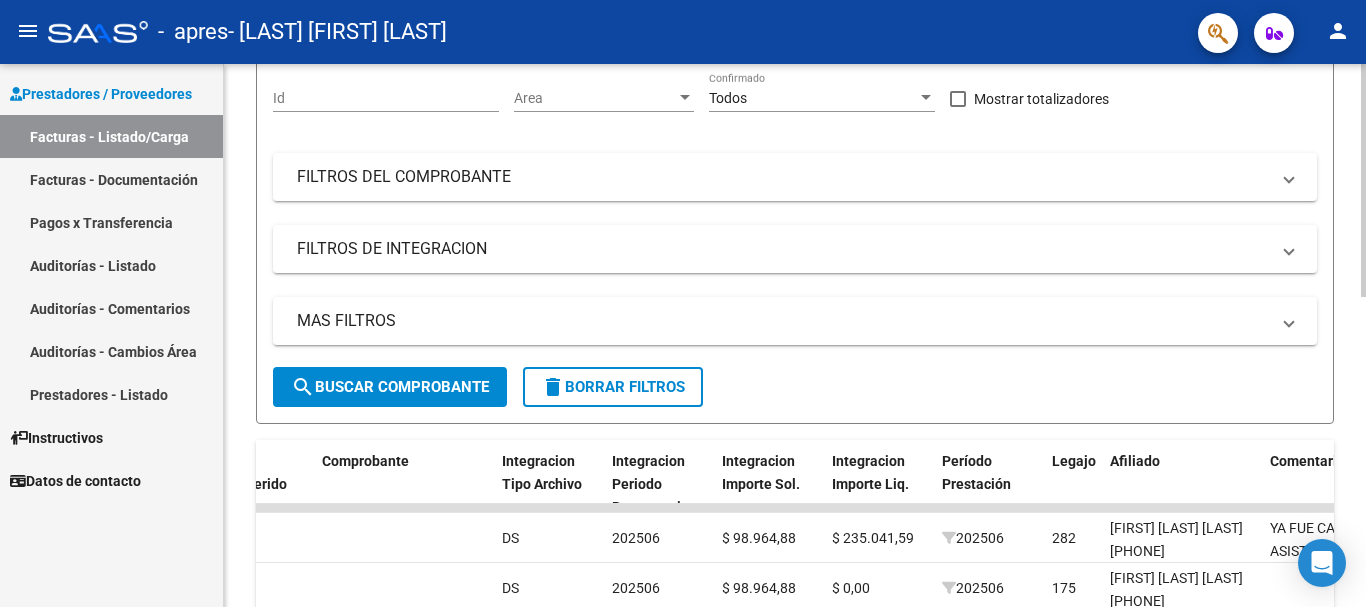 click 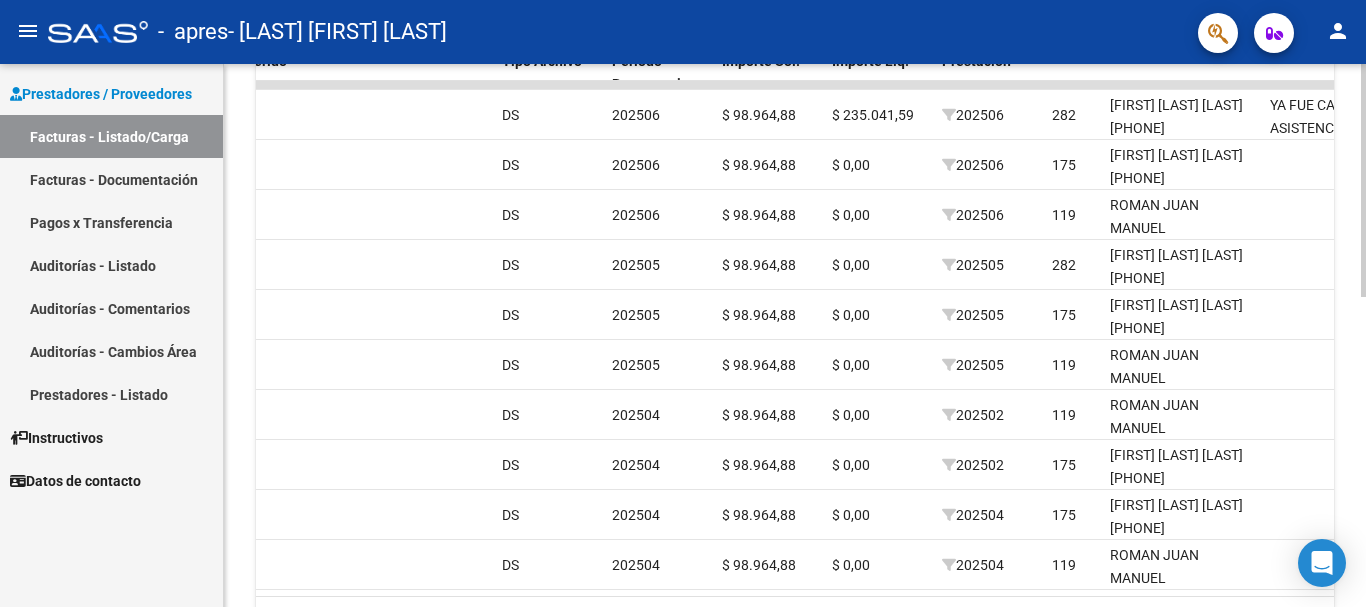 scroll, scrollTop: 609, scrollLeft: 0, axis: vertical 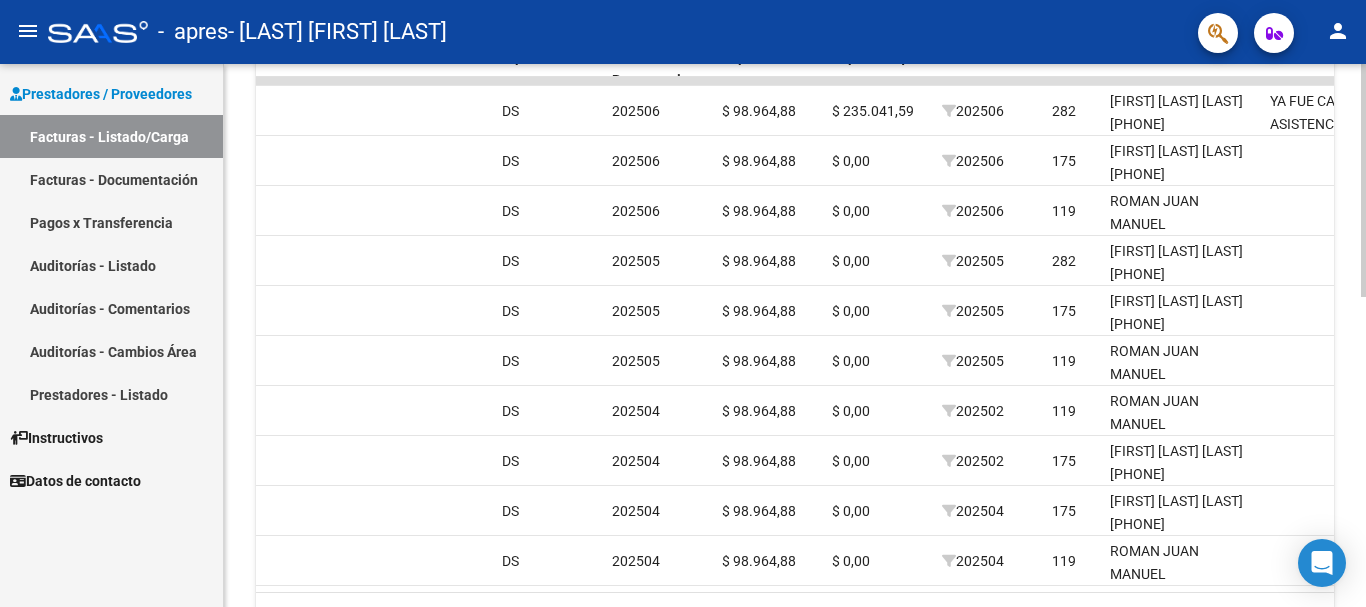 click on "Video tutorial   PRESTADORES -> Listado de CPBTs Emitidos por Prestadores / Proveedores (alt+q)   Cargar Comprobante
cloud_download  CSV  cloud_download  EXCEL  cloud_download  Estandar   Descarga Masiva
Filtros Id Area Area Todos Confirmado   Mostrar totalizadores   FILTROS DEL COMPROBANTE  Comprobante Tipo Comprobante Tipo Start date – End date Fec. Comprobante Desde / Hasta Días Emisión Desde(cant. días) Días Emisión Hasta(cant. días) CUIT / Razón Social Pto. Venta Nro. Comprobante Código SSS CAE Válido CAE Válido Todos Cargado Módulo Hosp. Todos Tiene facturacion Apócrifa Hospital Refes  FILTROS DE INTEGRACION  Período De Prestación Campos del Archivo de Rendición Devuelto x SSS (dr_envio) Todos Rendido x SSS (dr_envio) Tipo de Registro Tipo de Registro Período Presentación Período Presentación Campos del Legajo Asociado (preaprobación) Afiliado Legajo (cuil/nombre) Todos Solo facturas preaprobadas  MAS FILTROS  Todos Con Doc. Respaldatoria Todos Con Trazabilidad Todos – –" 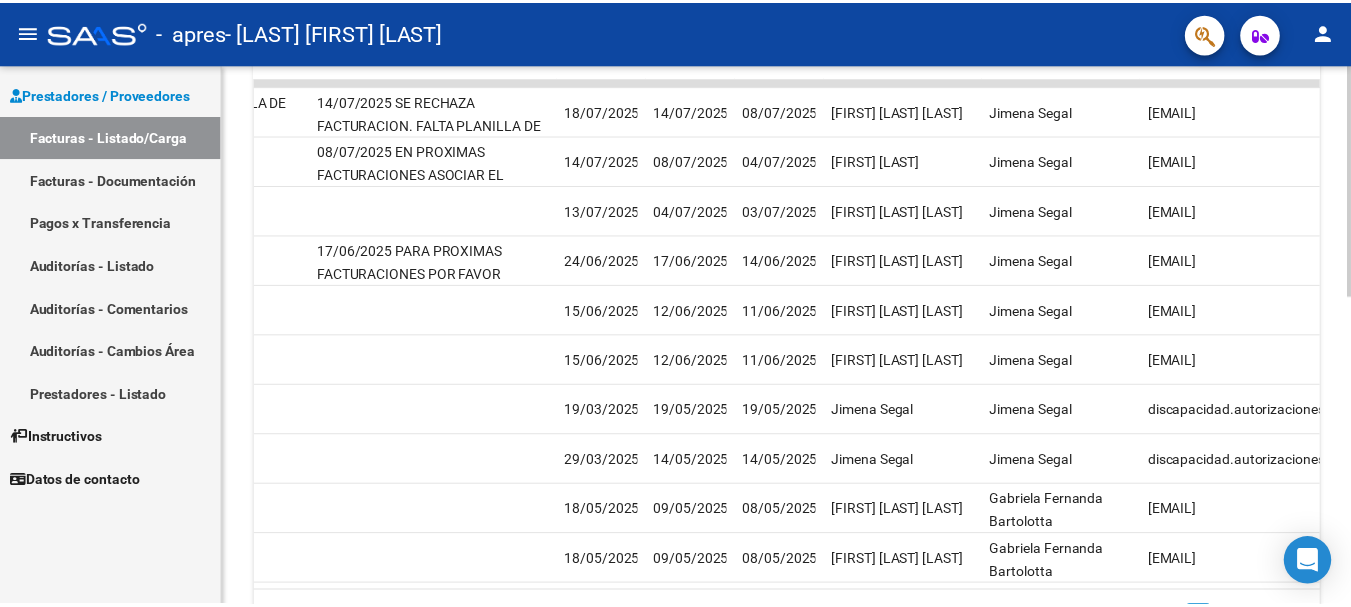scroll, scrollTop: 0, scrollLeft: 3138, axis: horizontal 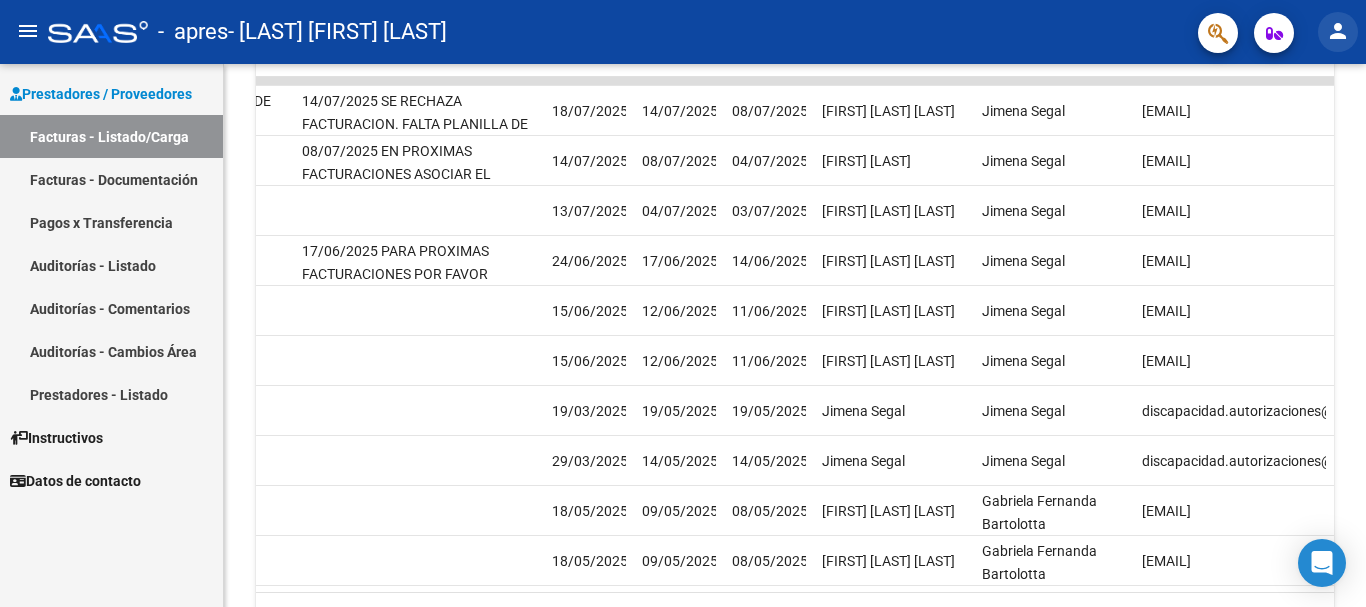 click on "person" 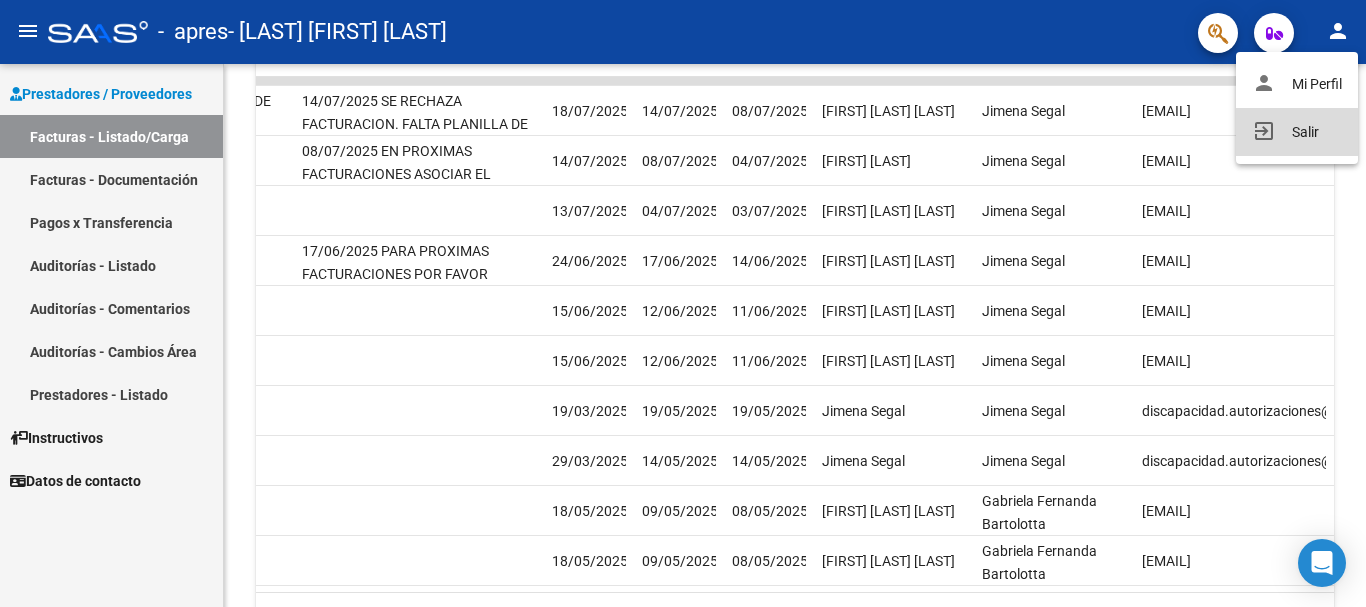 click on "exit_to_app  Salir" at bounding box center (1297, 132) 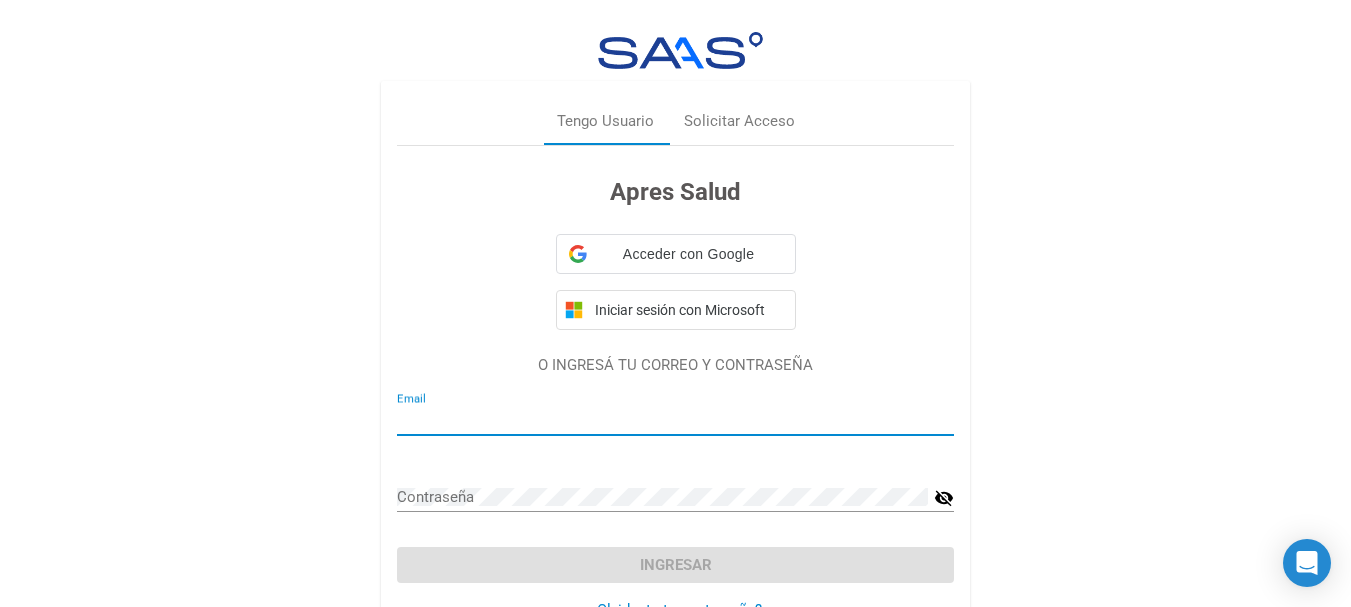 type on "[NAME]@[DOMAIN]" 